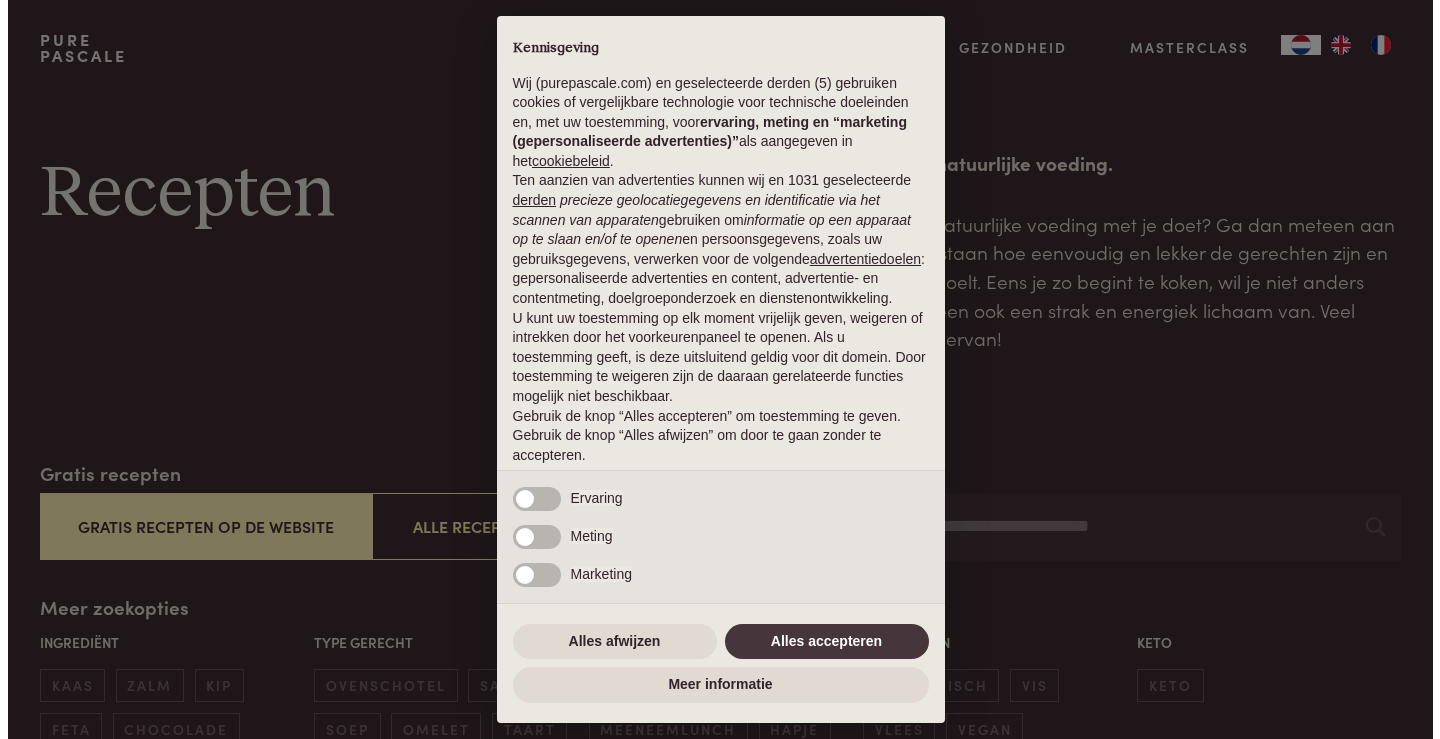 scroll, scrollTop: 0, scrollLeft: 0, axis: both 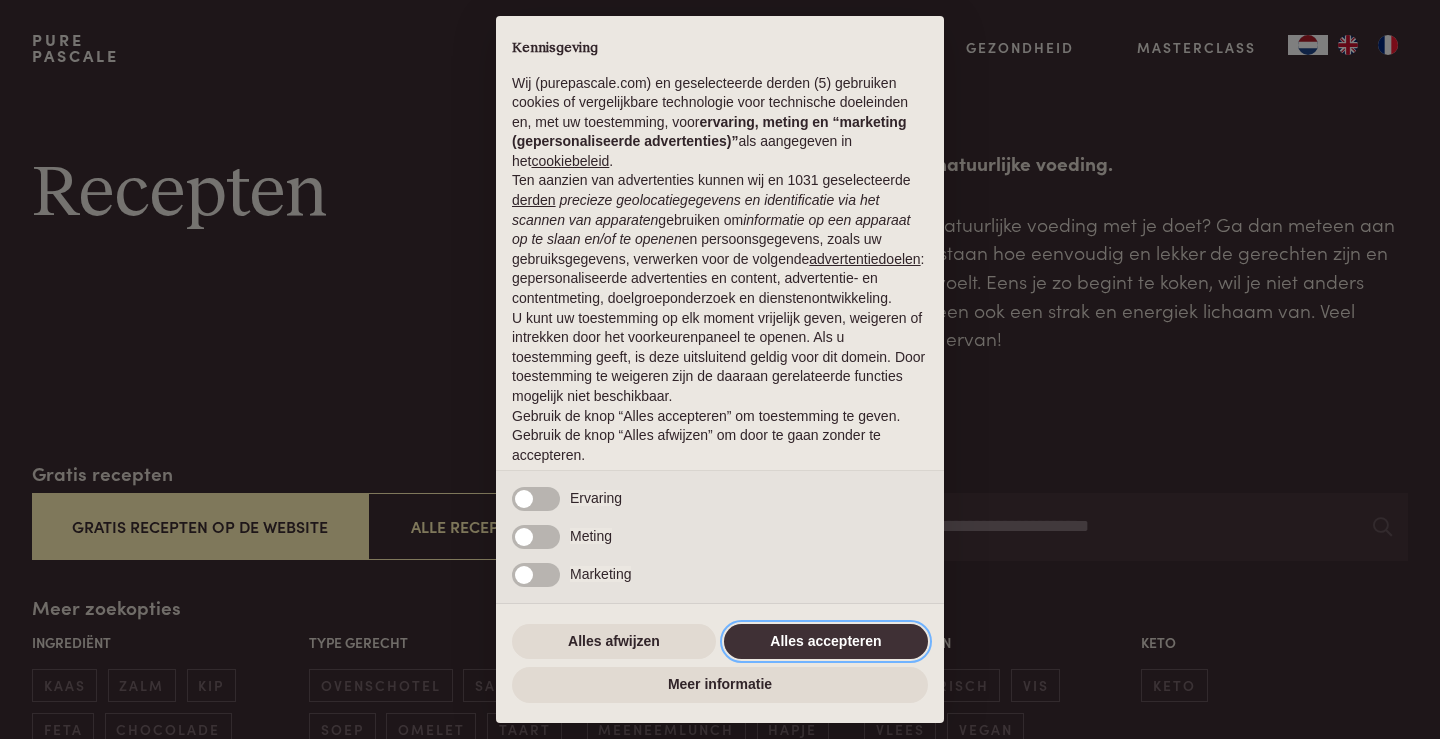 click on "Alles accepteren" at bounding box center (826, 642) 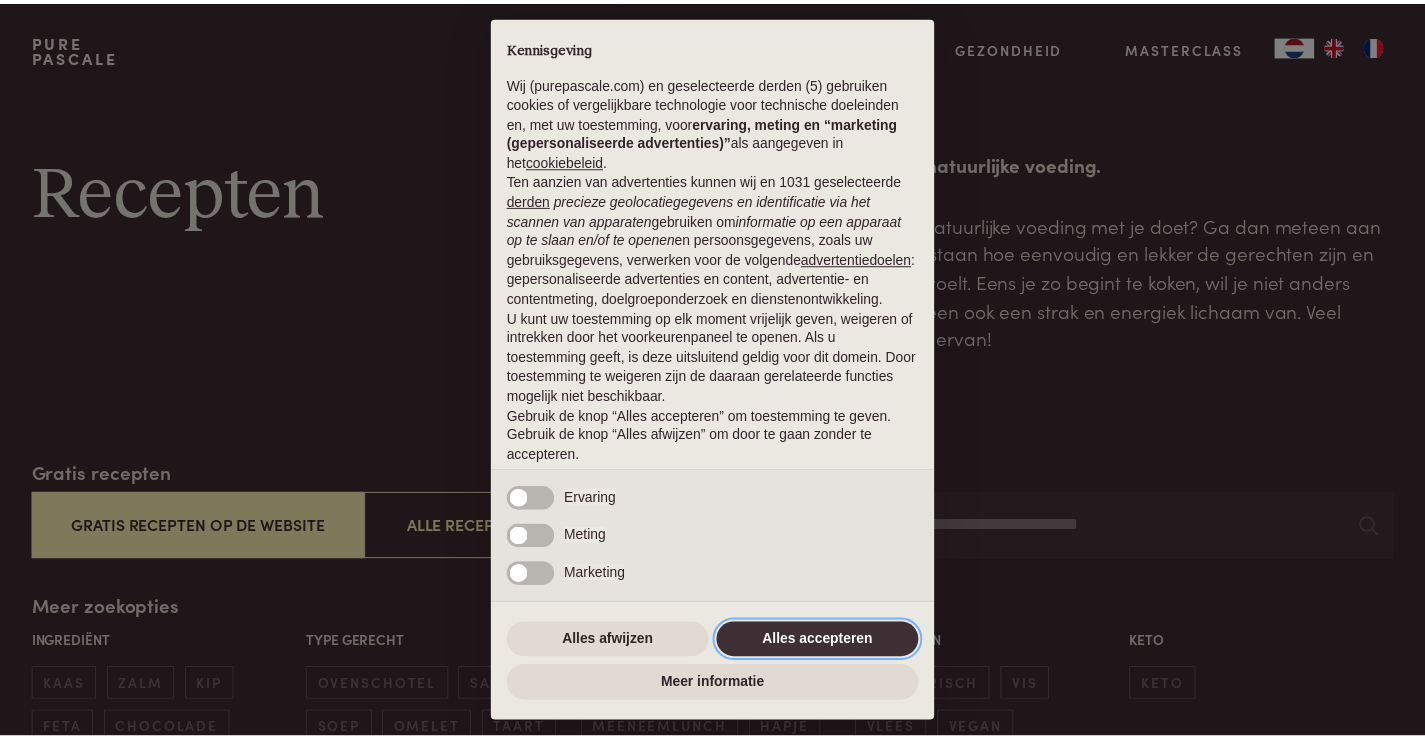 scroll, scrollTop: 65, scrollLeft: 0, axis: vertical 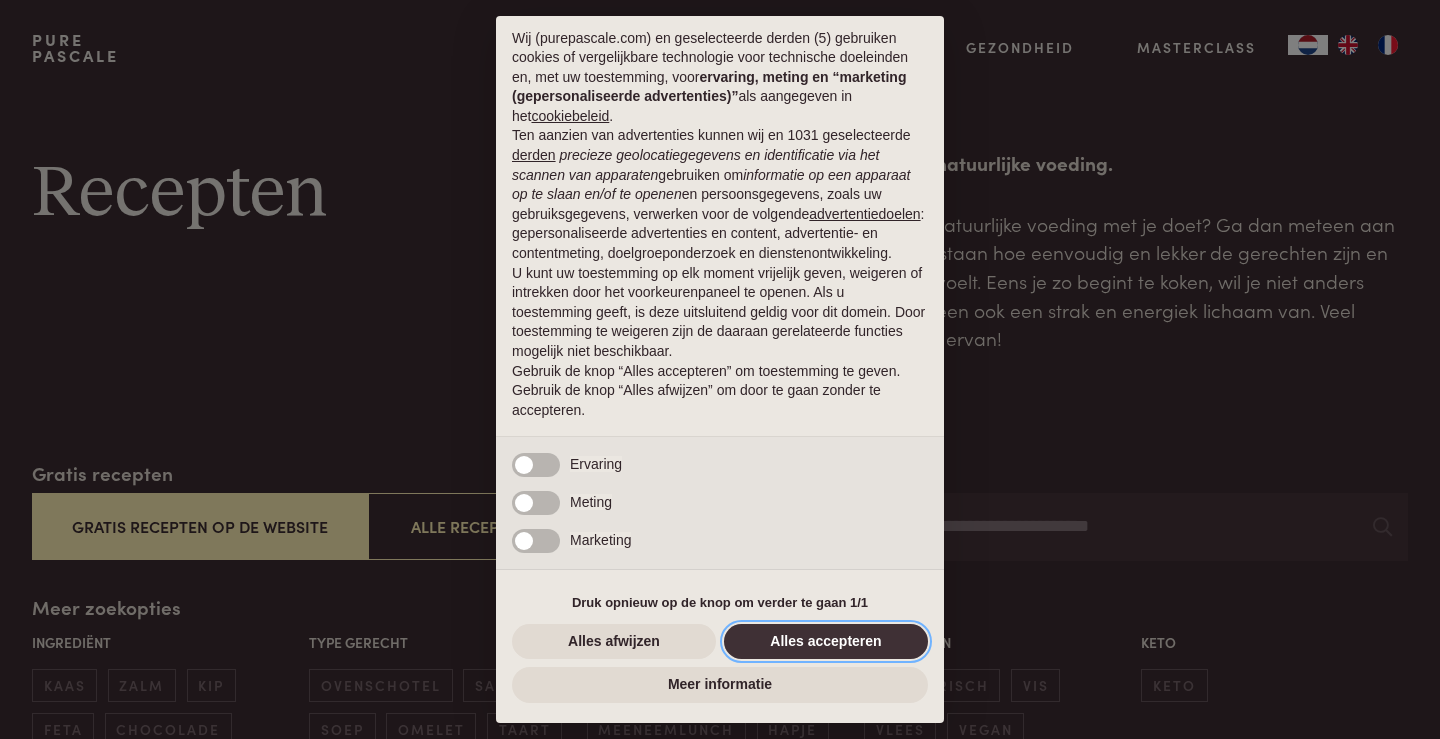 click on "Alles accepteren" at bounding box center [826, 642] 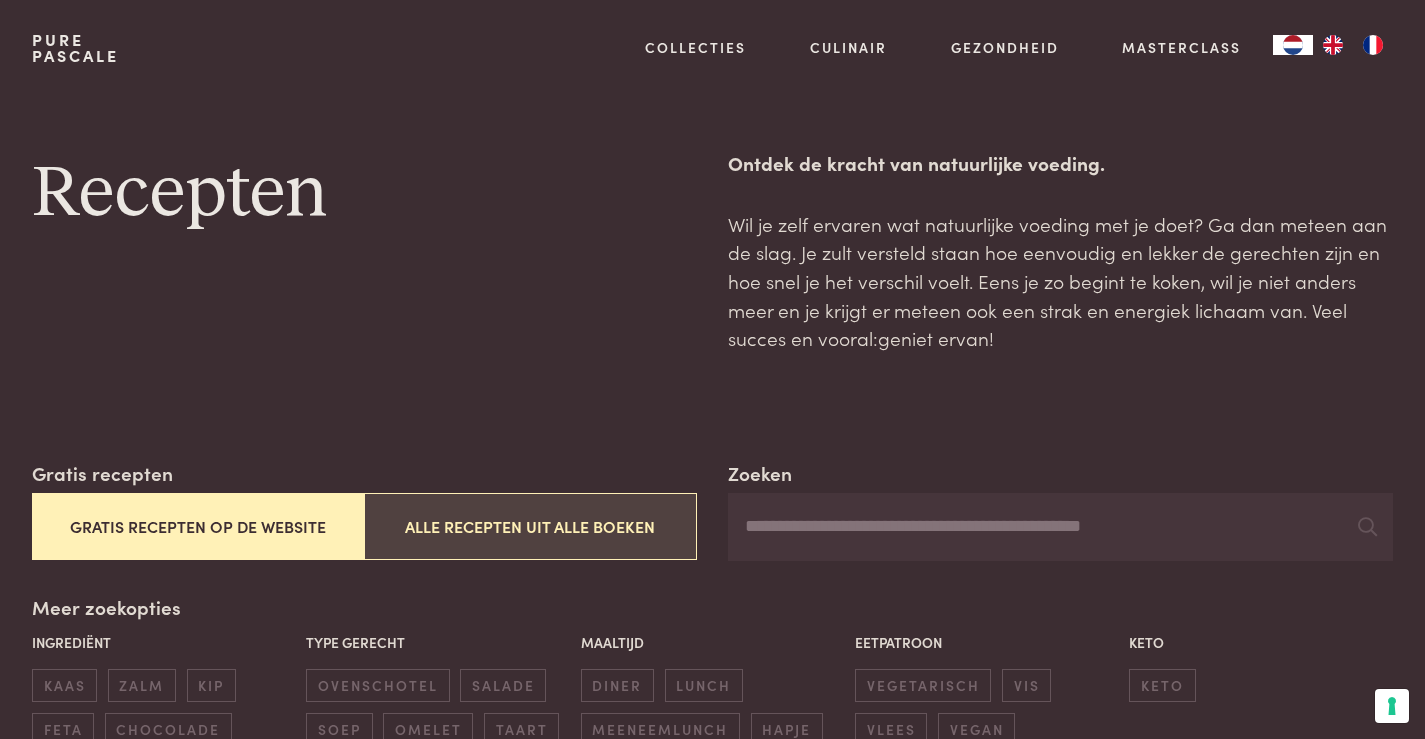 click on "Alle recepten uit alle boeken" at bounding box center (530, 526) 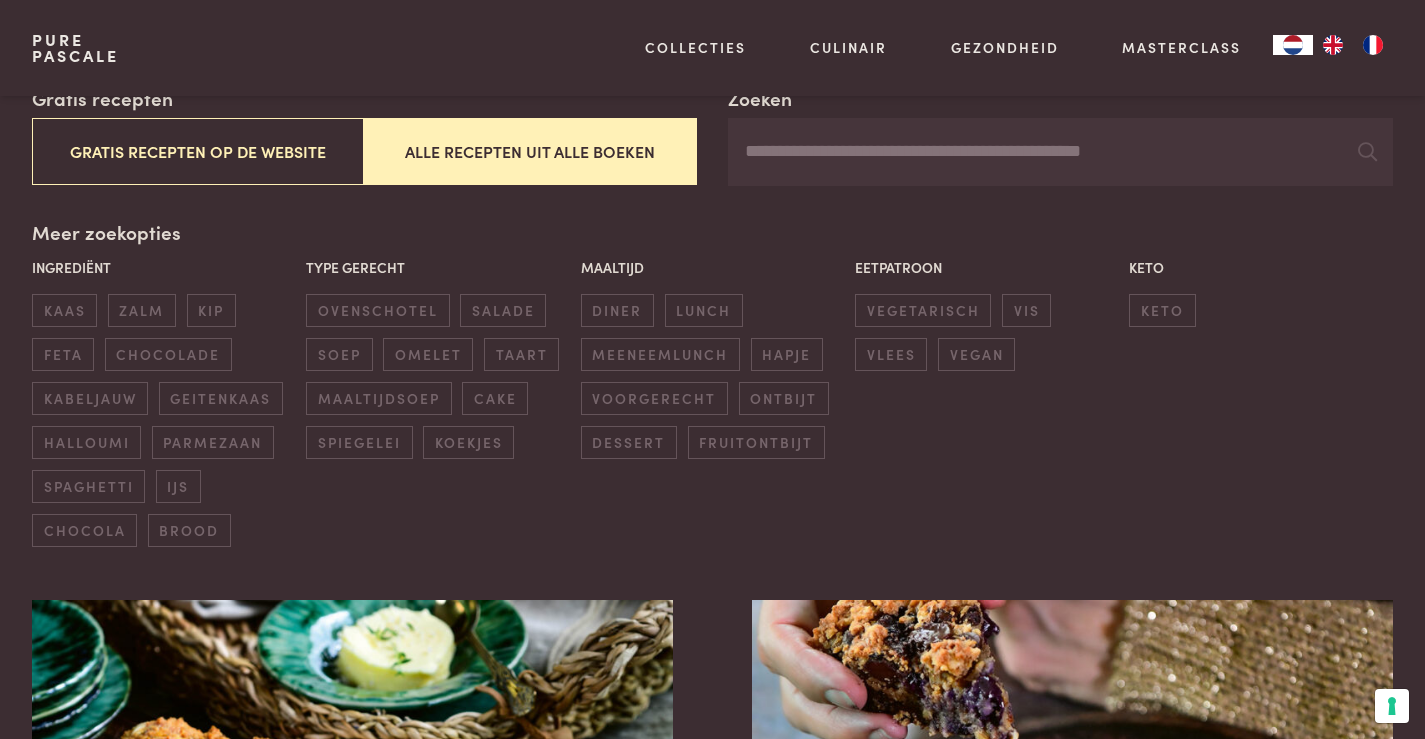 scroll, scrollTop: 459, scrollLeft: 0, axis: vertical 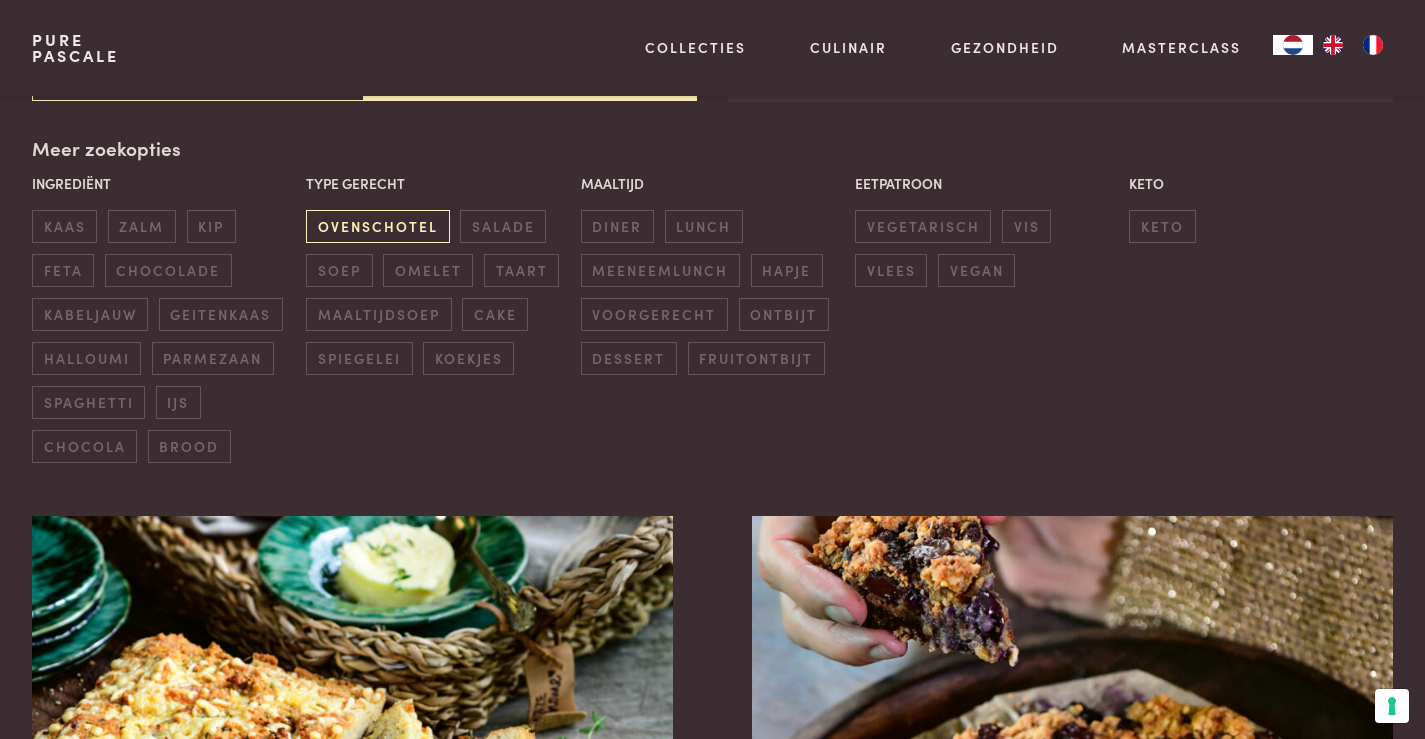 click on "ovenschotel" at bounding box center [377, 226] 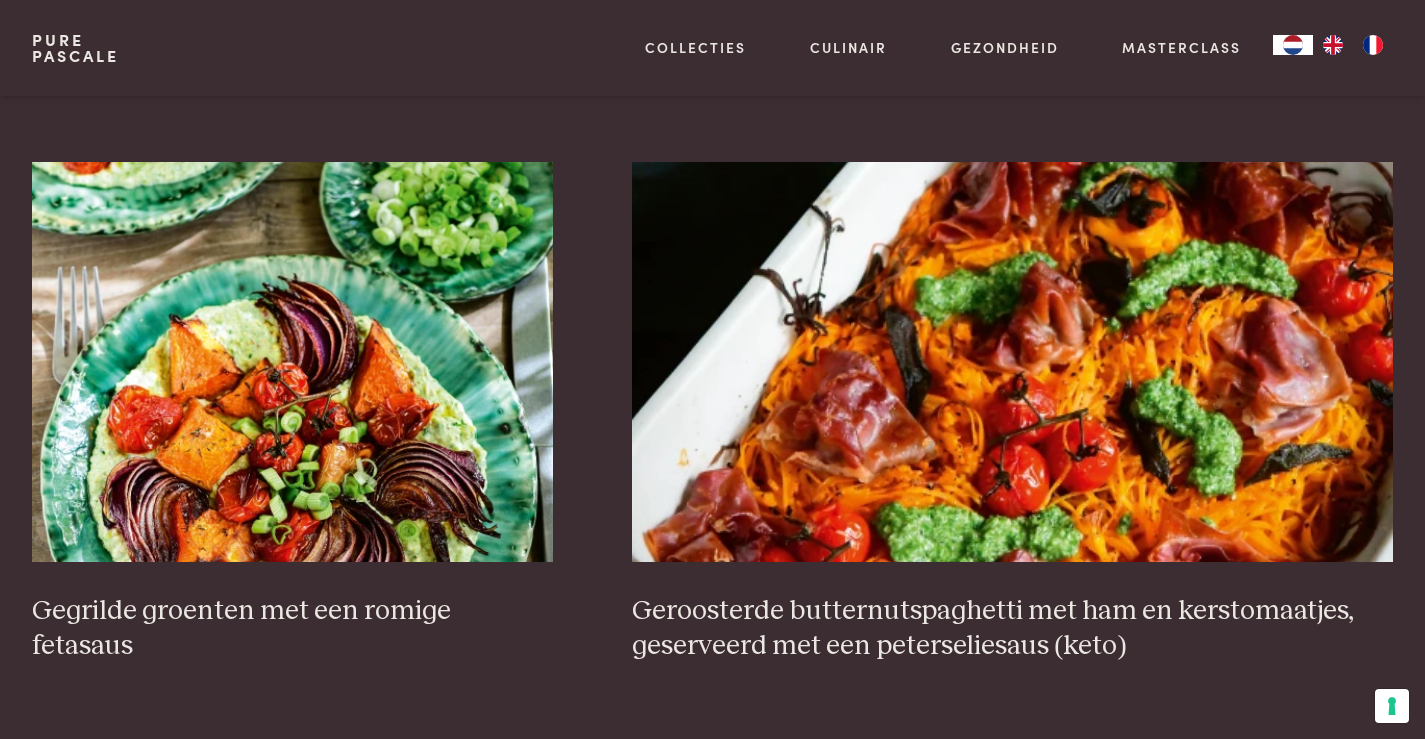 scroll, scrollTop: 859, scrollLeft: 0, axis: vertical 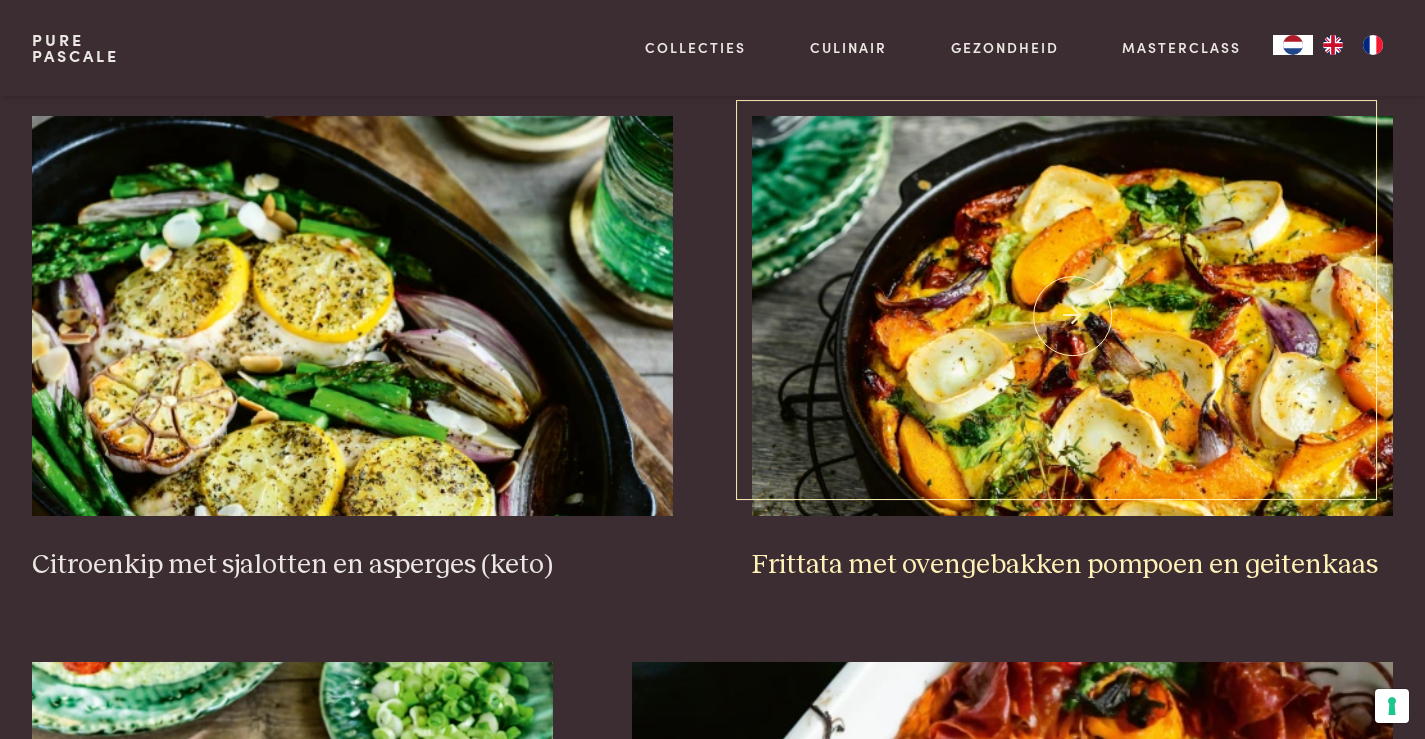 click at bounding box center (1072, 316) 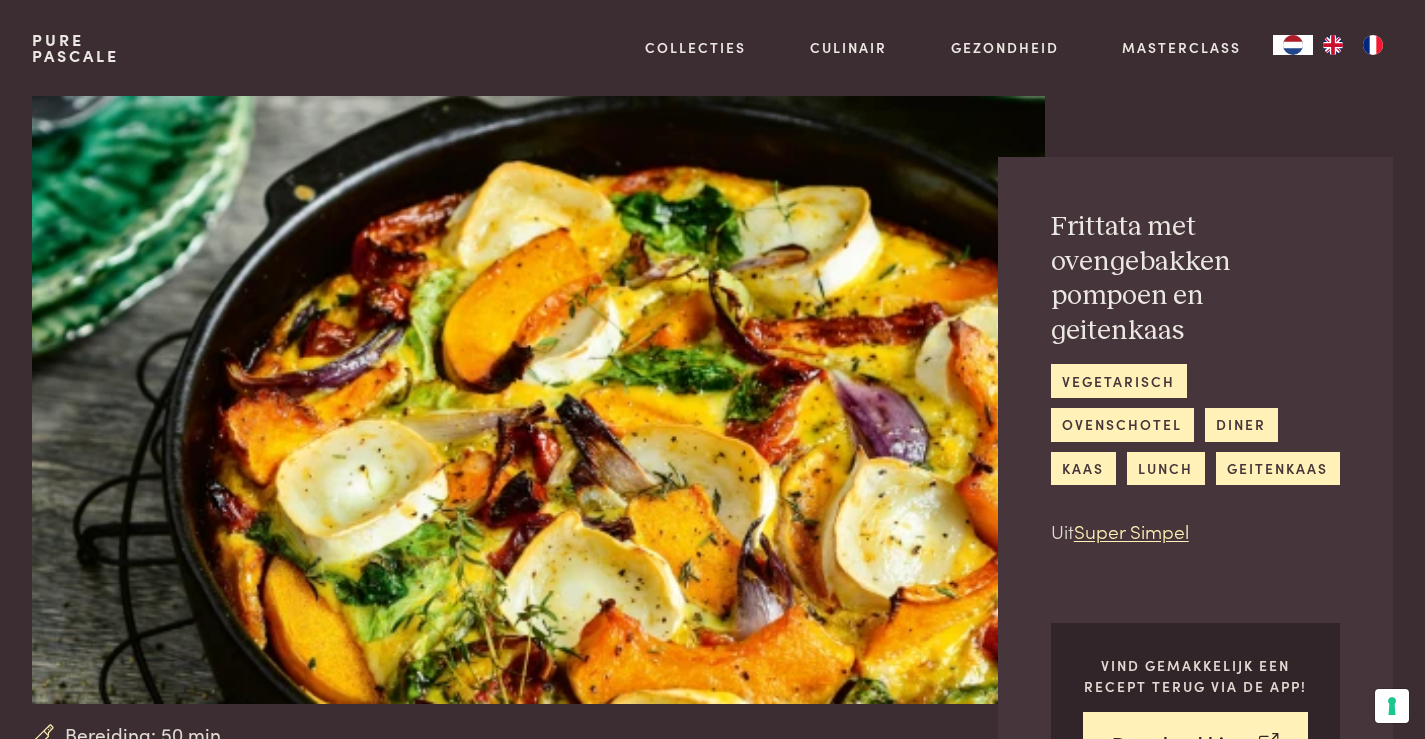 scroll, scrollTop: 0, scrollLeft: 0, axis: both 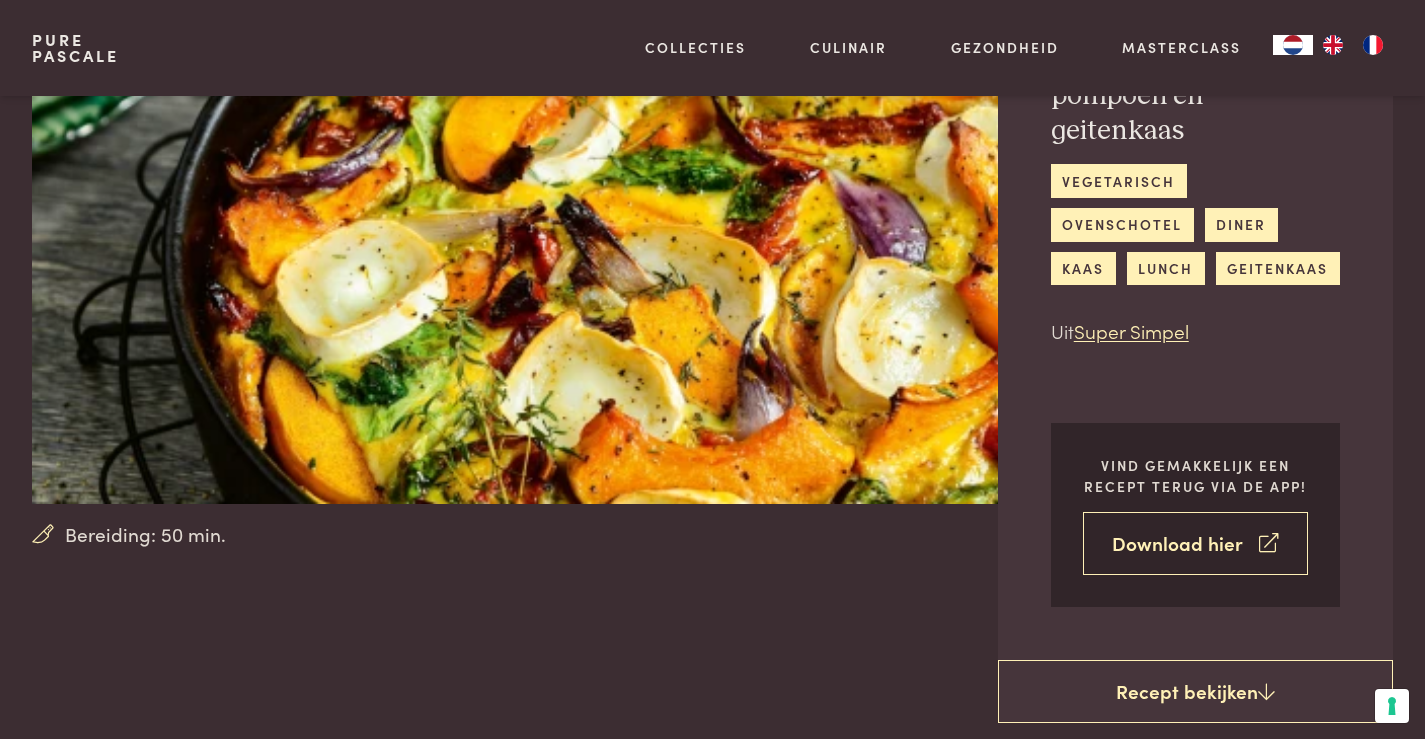 click on "Download hier" at bounding box center (1196, 543) 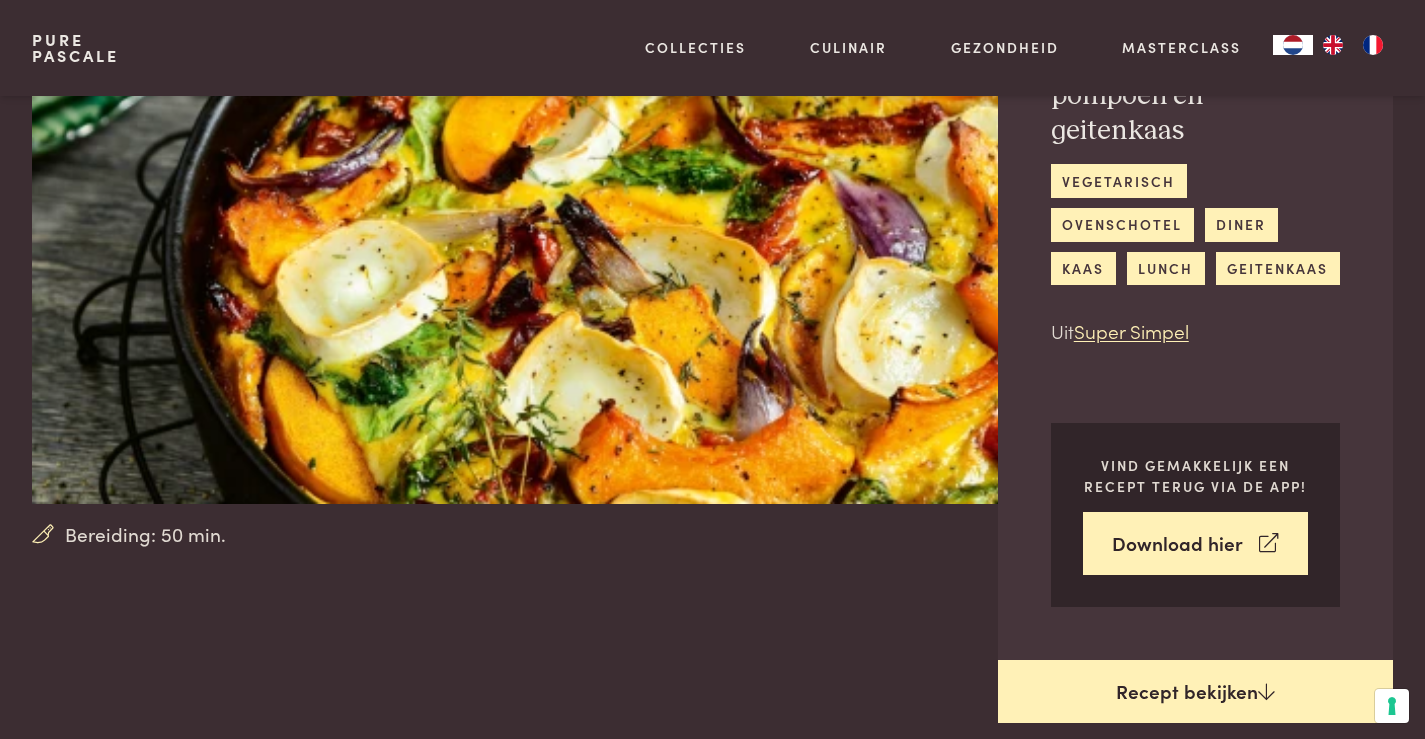 click on "Recept bekijken" at bounding box center (1196, 692) 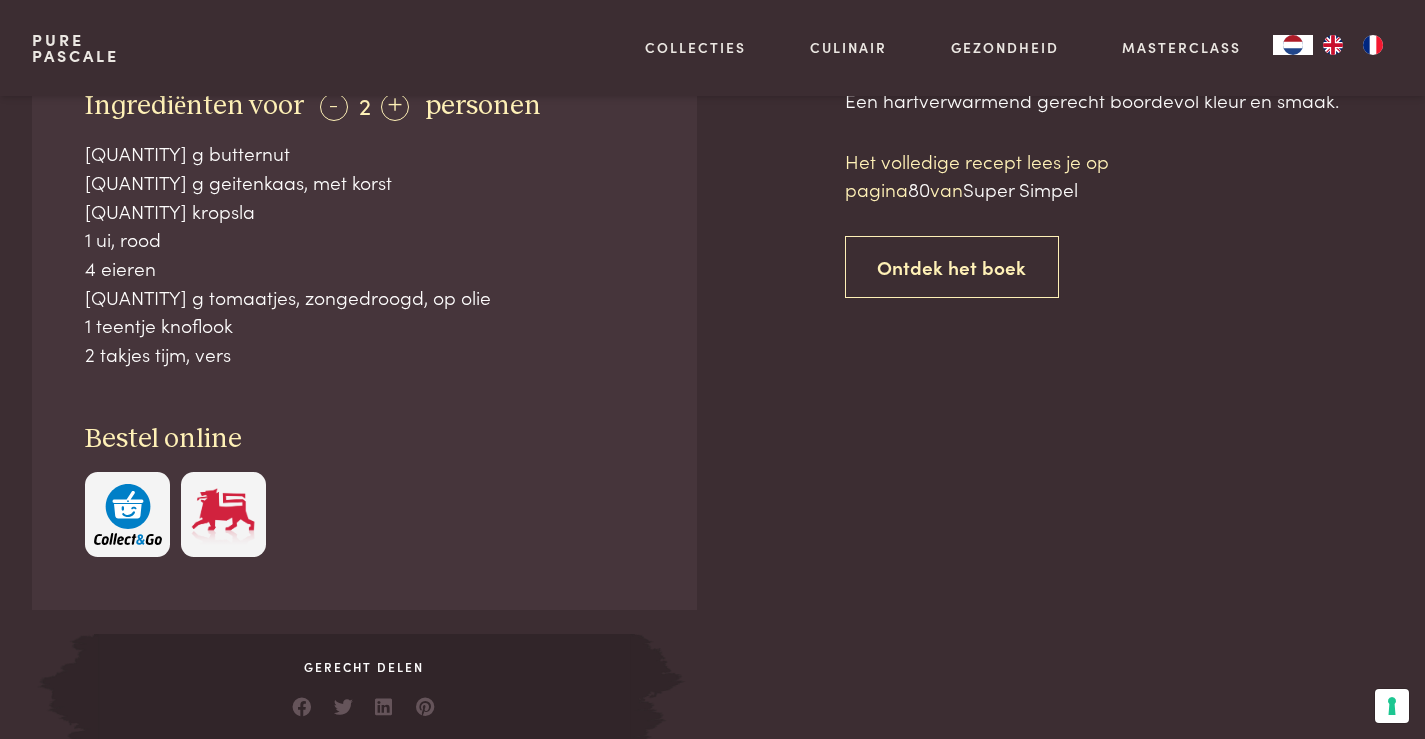scroll, scrollTop: 994, scrollLeft: 0, axis: vertical 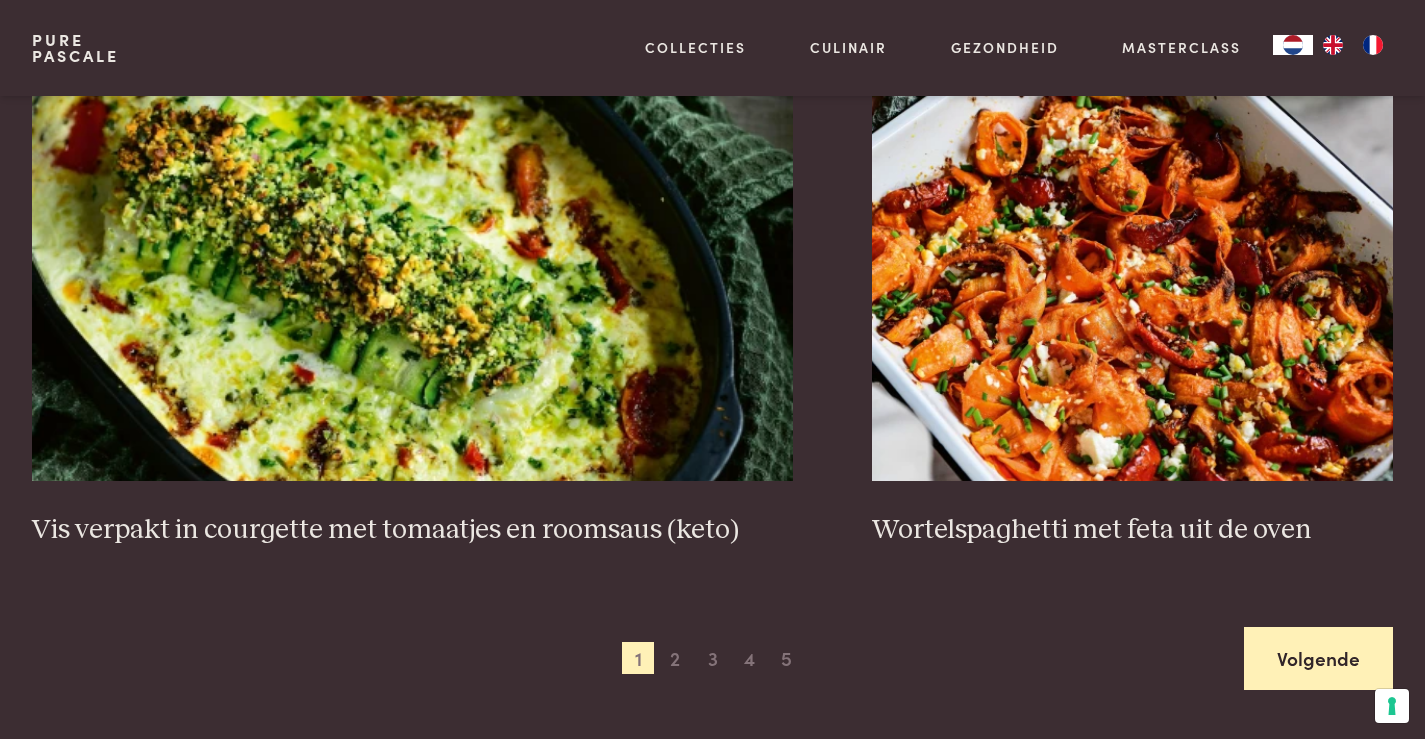 click on "Volgende" at bounding box center (1318, 658) 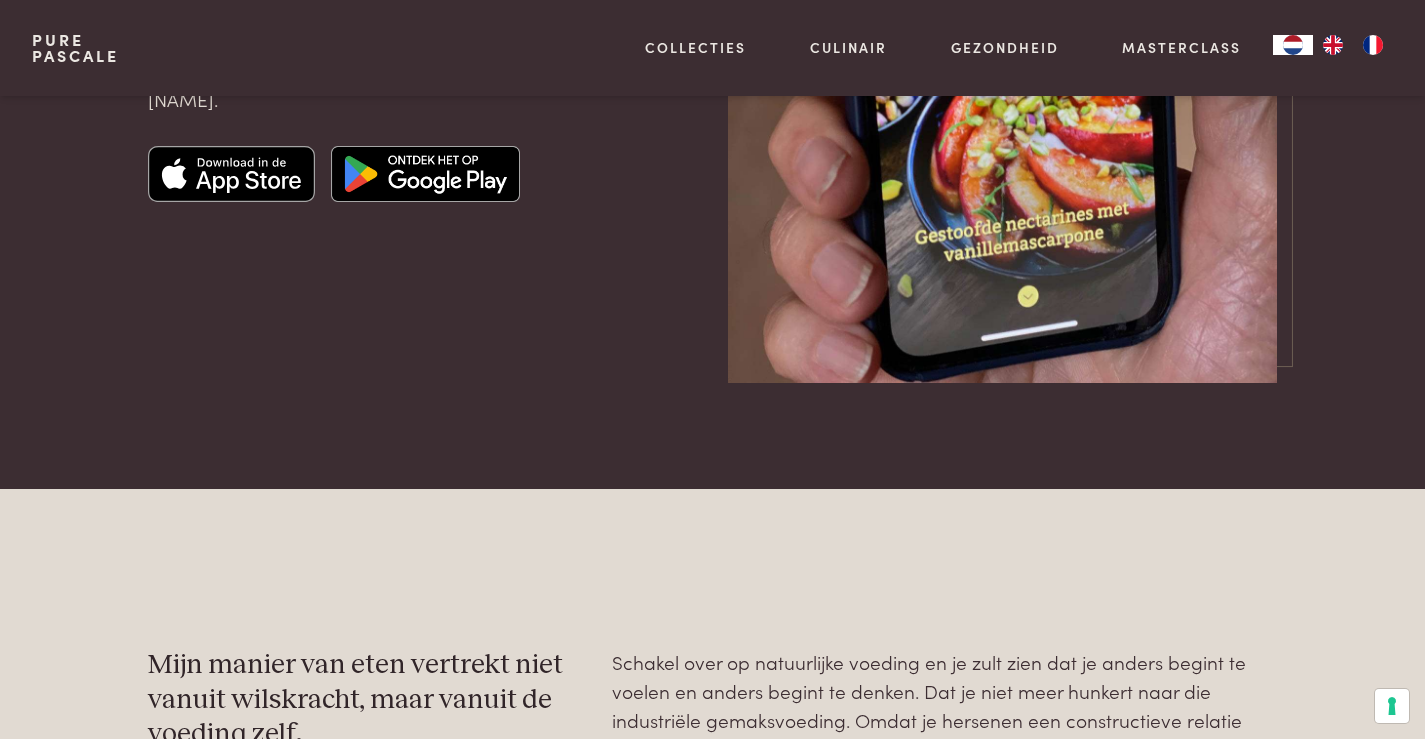 scroll, scrollTop: 6259, scrollLeft: 0, axis: vertical 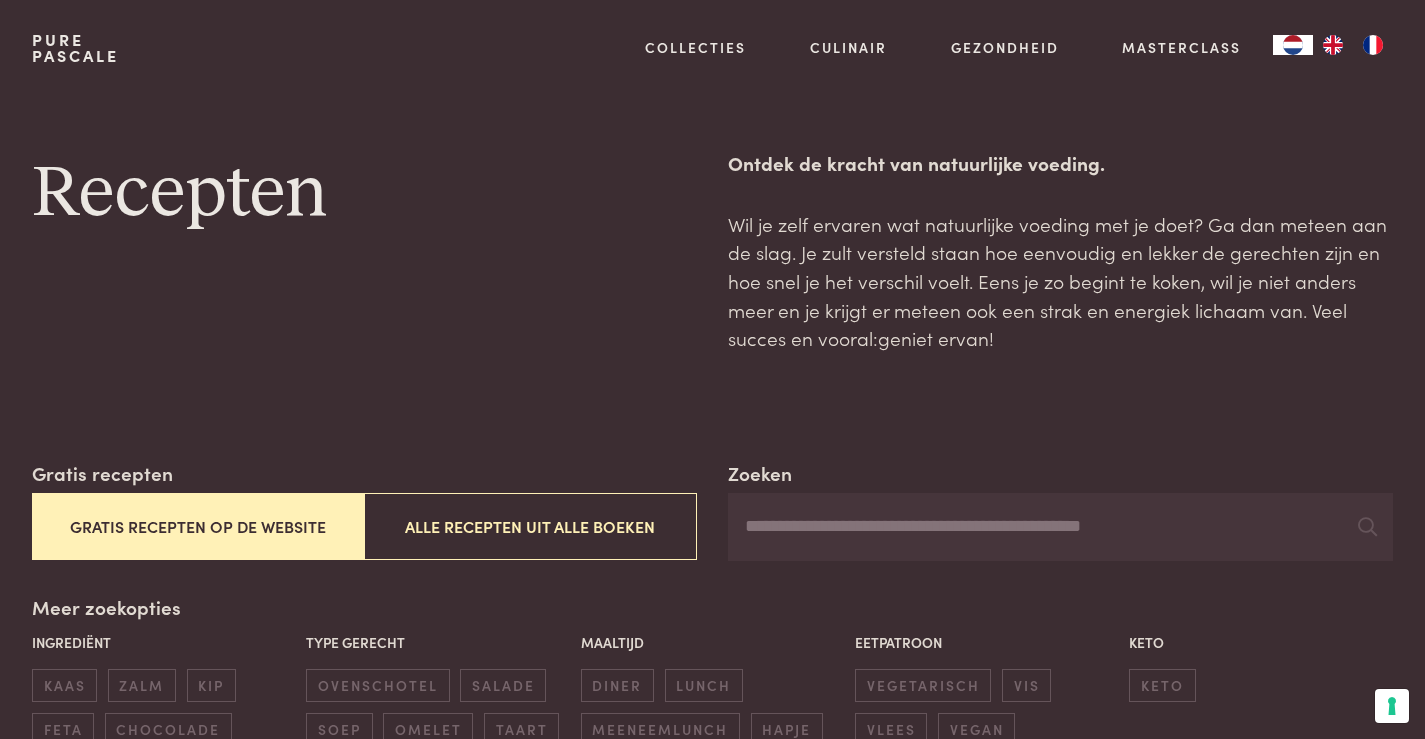 click on "Zoeken" at bounding box center [1060, 527] 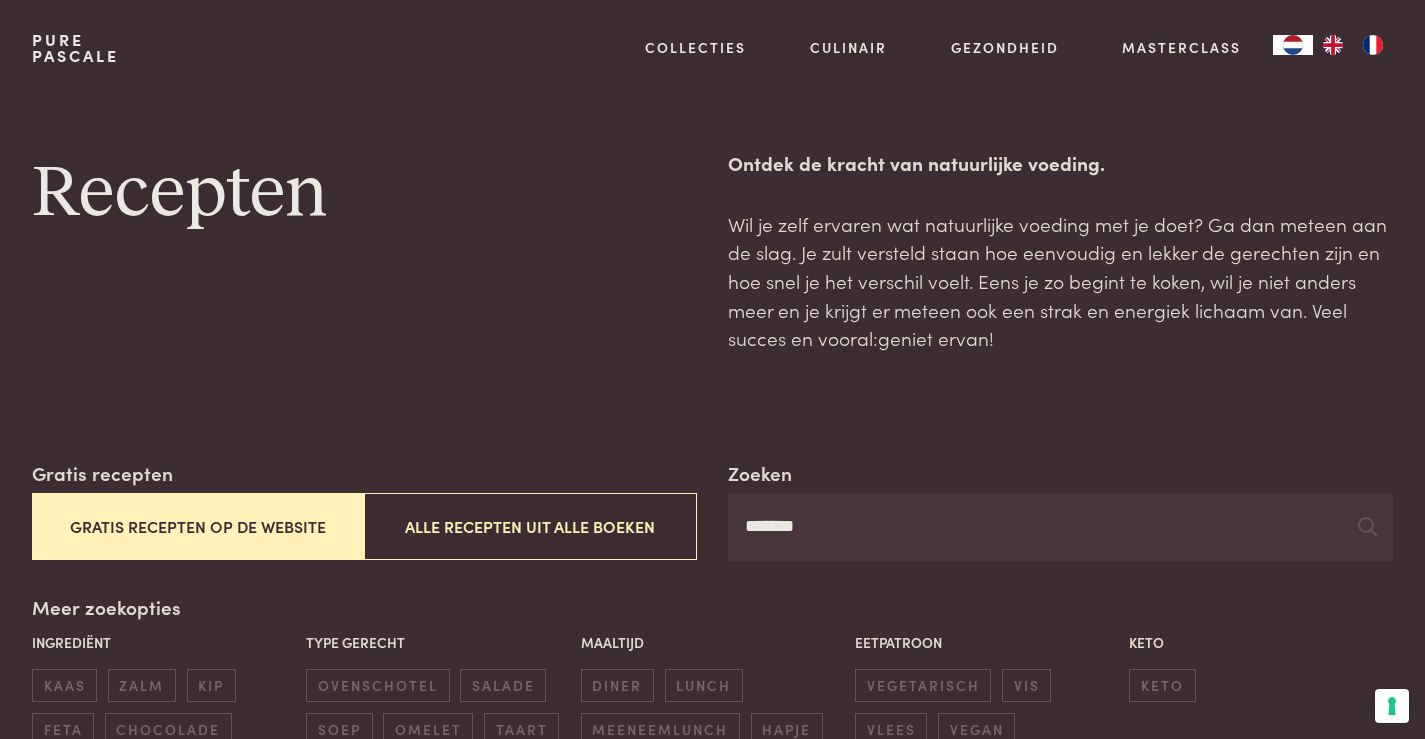 type on "*******" 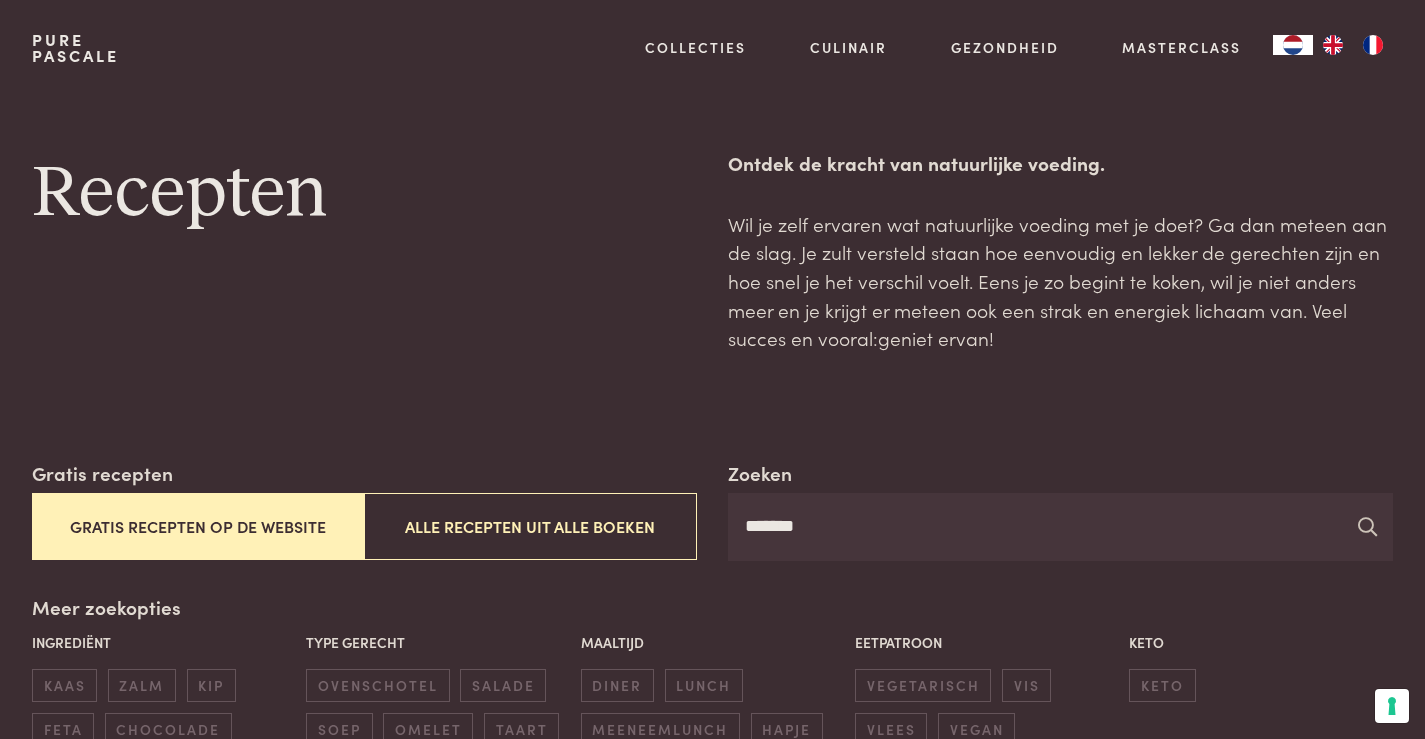 click at bounding box center (1367, 526) 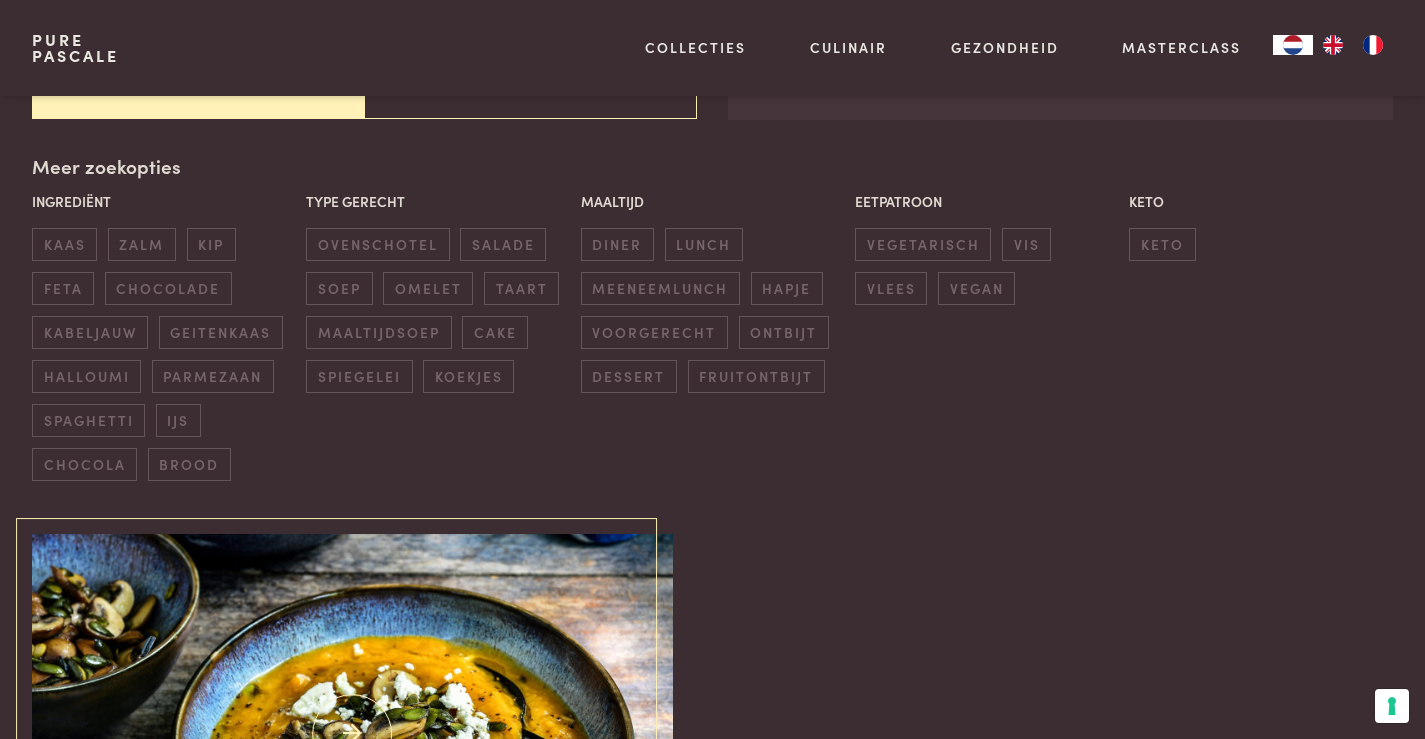 scroll, scrollTop: 500, scrollLeft: 0, axis: vertical 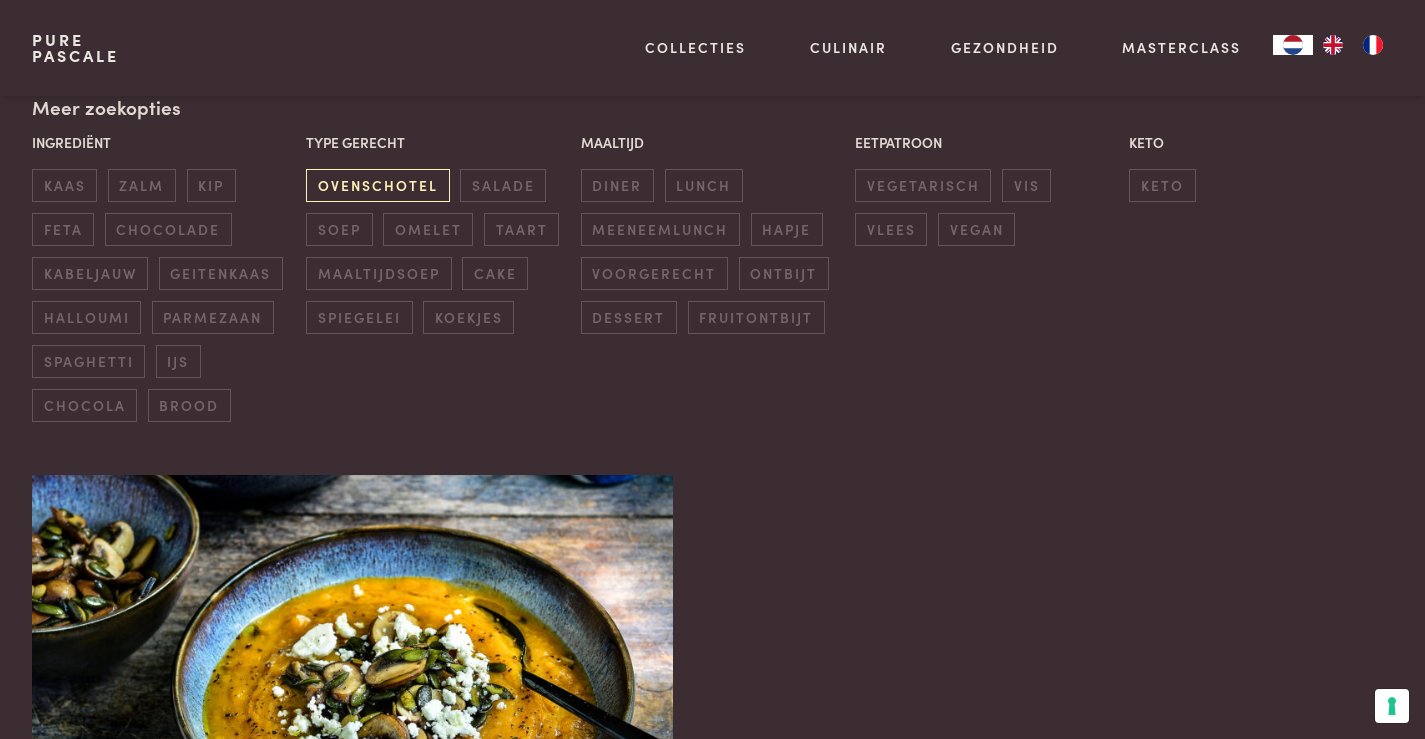 click on "ovenschotel" at bounding box center (377, 185) 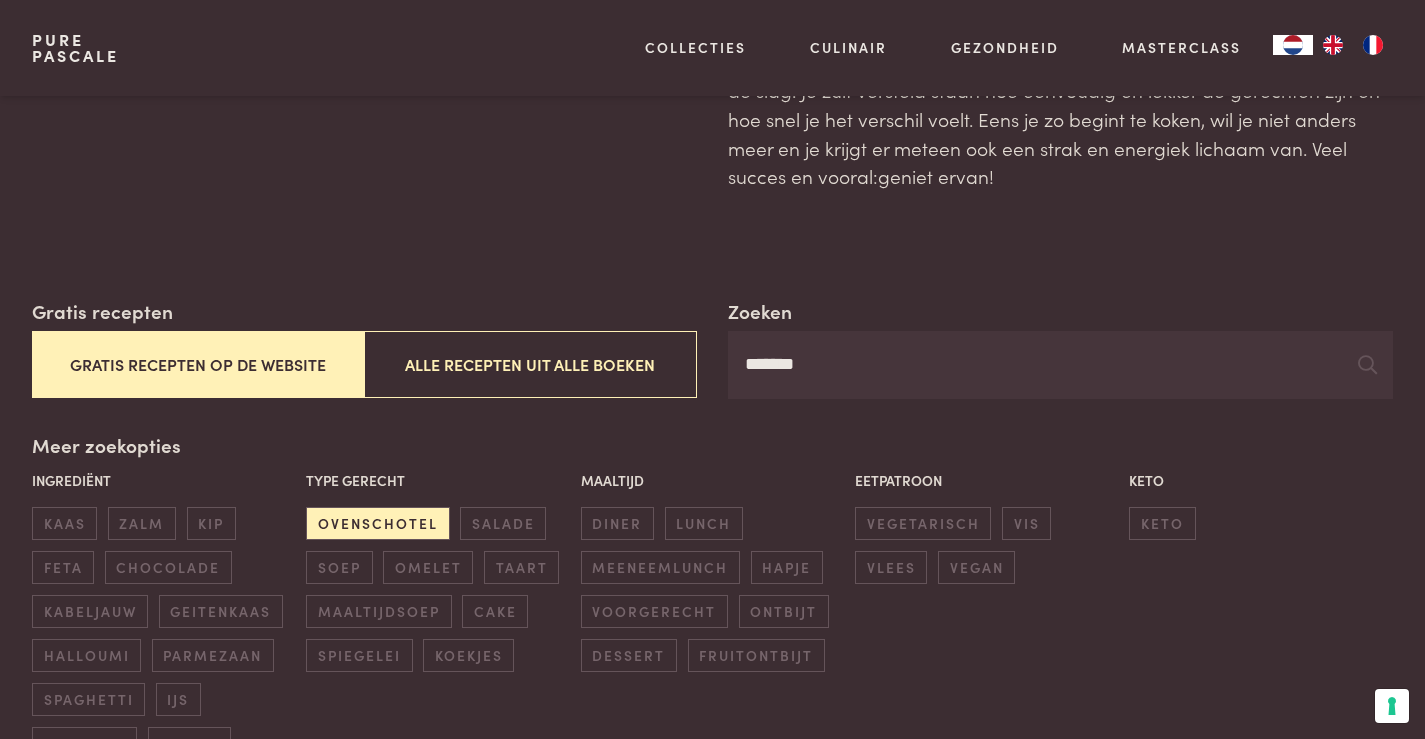scroll, scrollTop: 159, scrollLeft: 0, axis: vertical 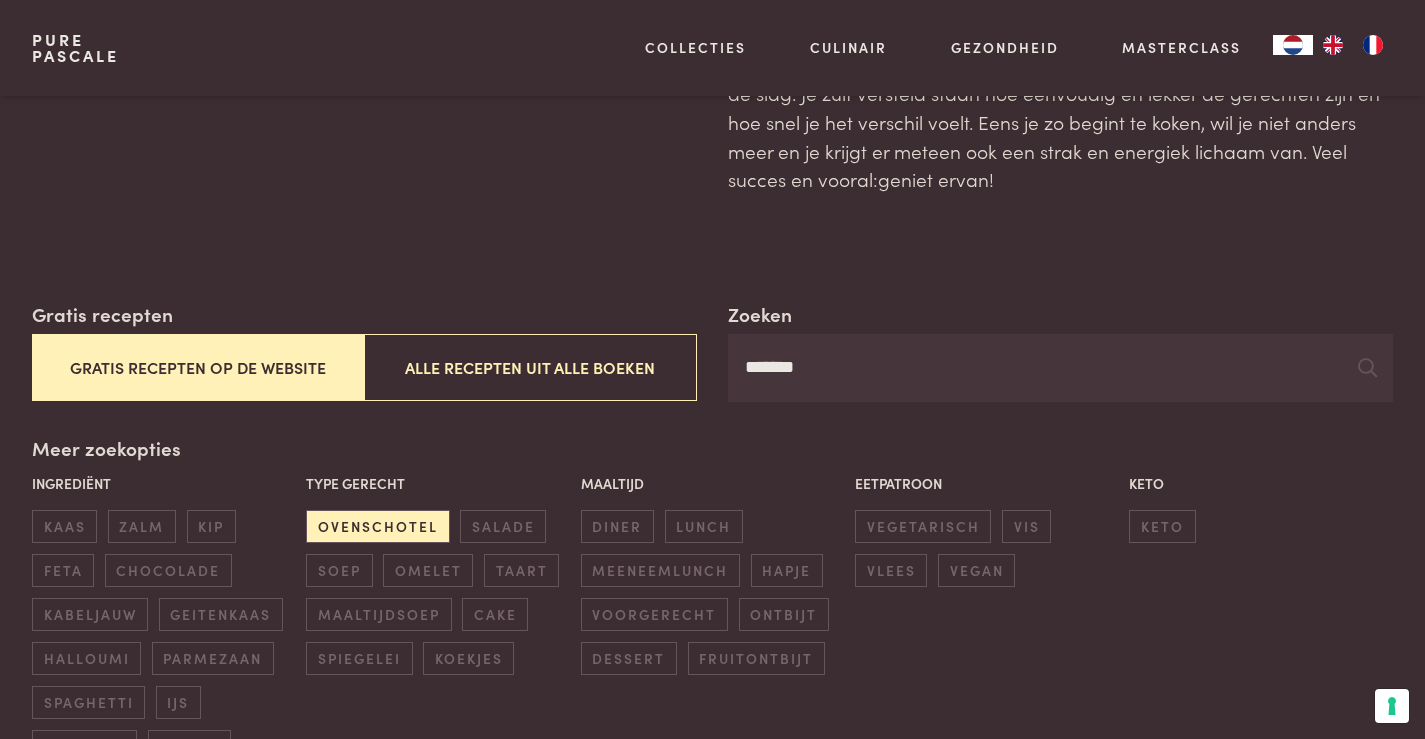 click on "*******" at bounding box center [1060, 368] 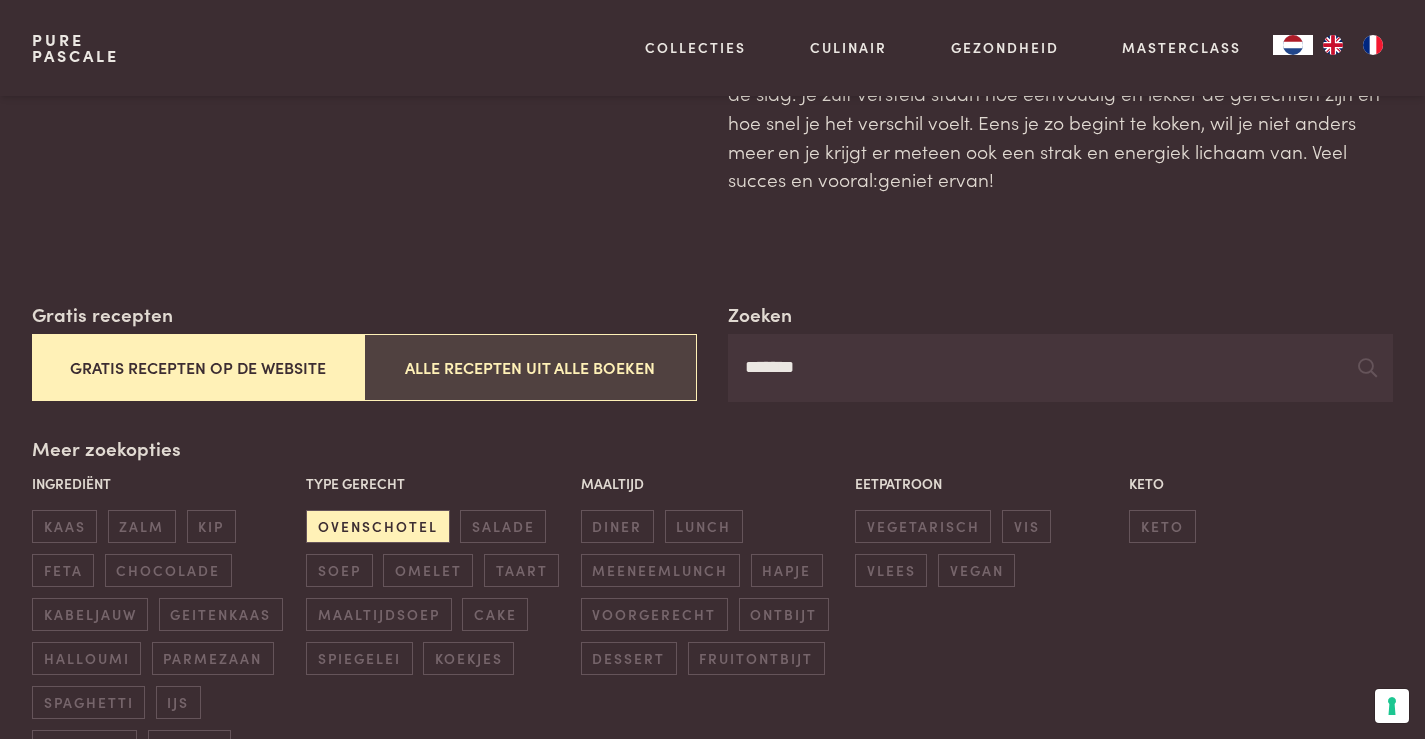 click on "Alle recepten uit alle boeken" at bounding box center [530, 367] 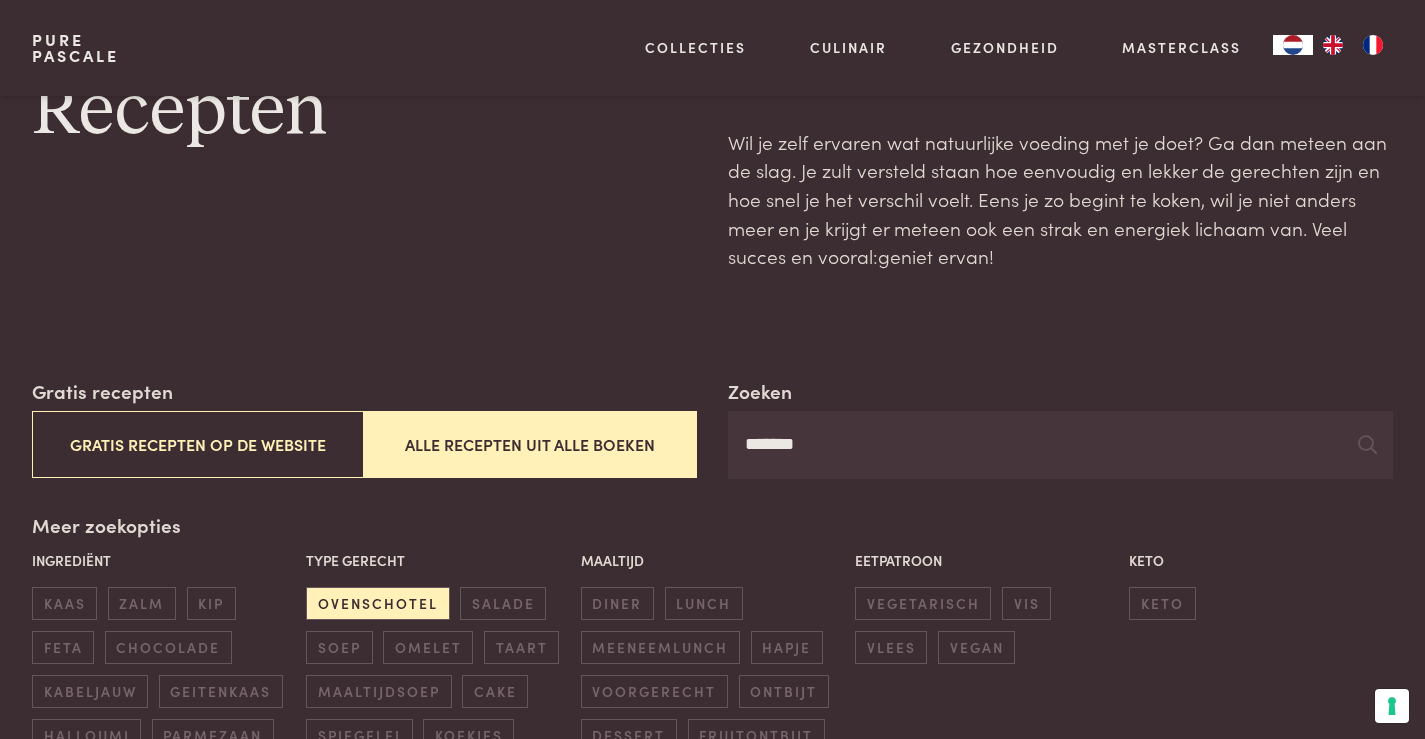 scroll, scrollTop: 59, scrollLeft: 0, axis: vertical 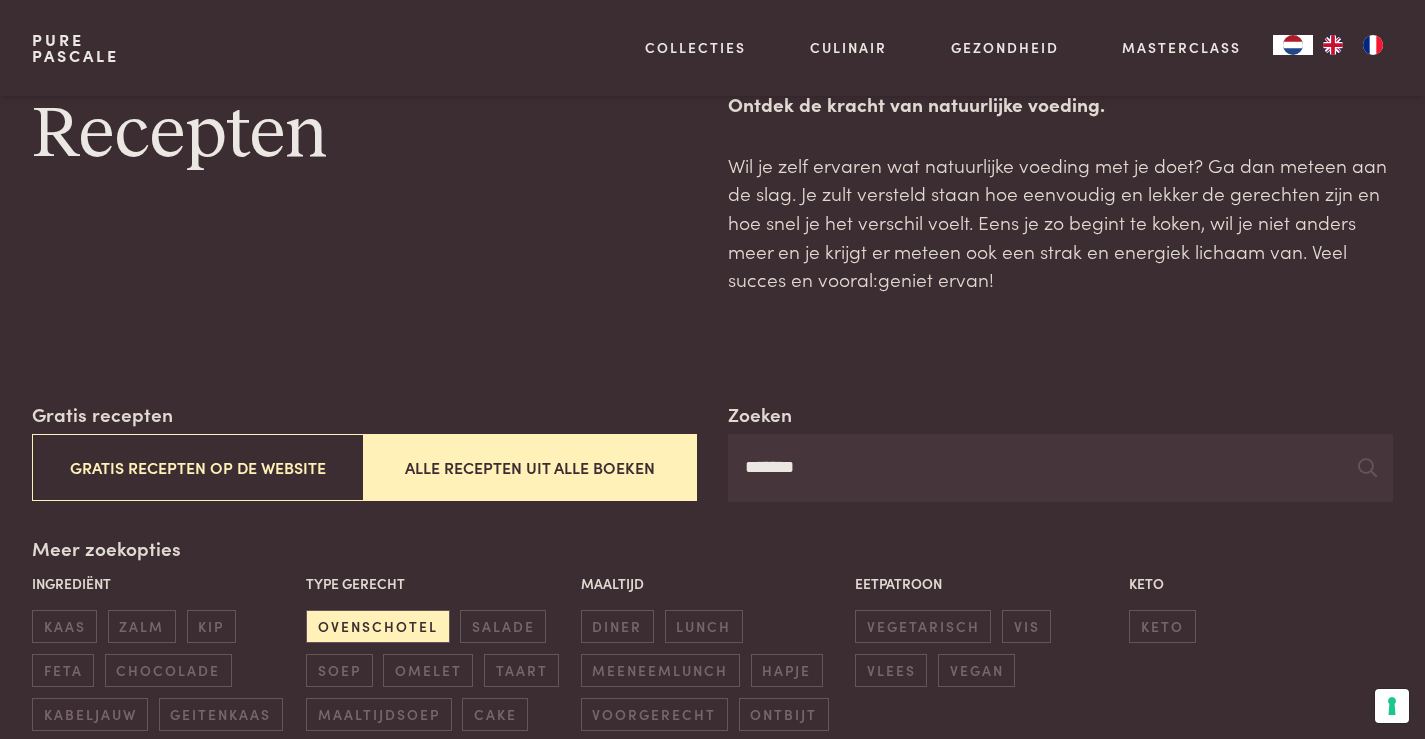 click on "*******" at bounding box center [1060, 468] 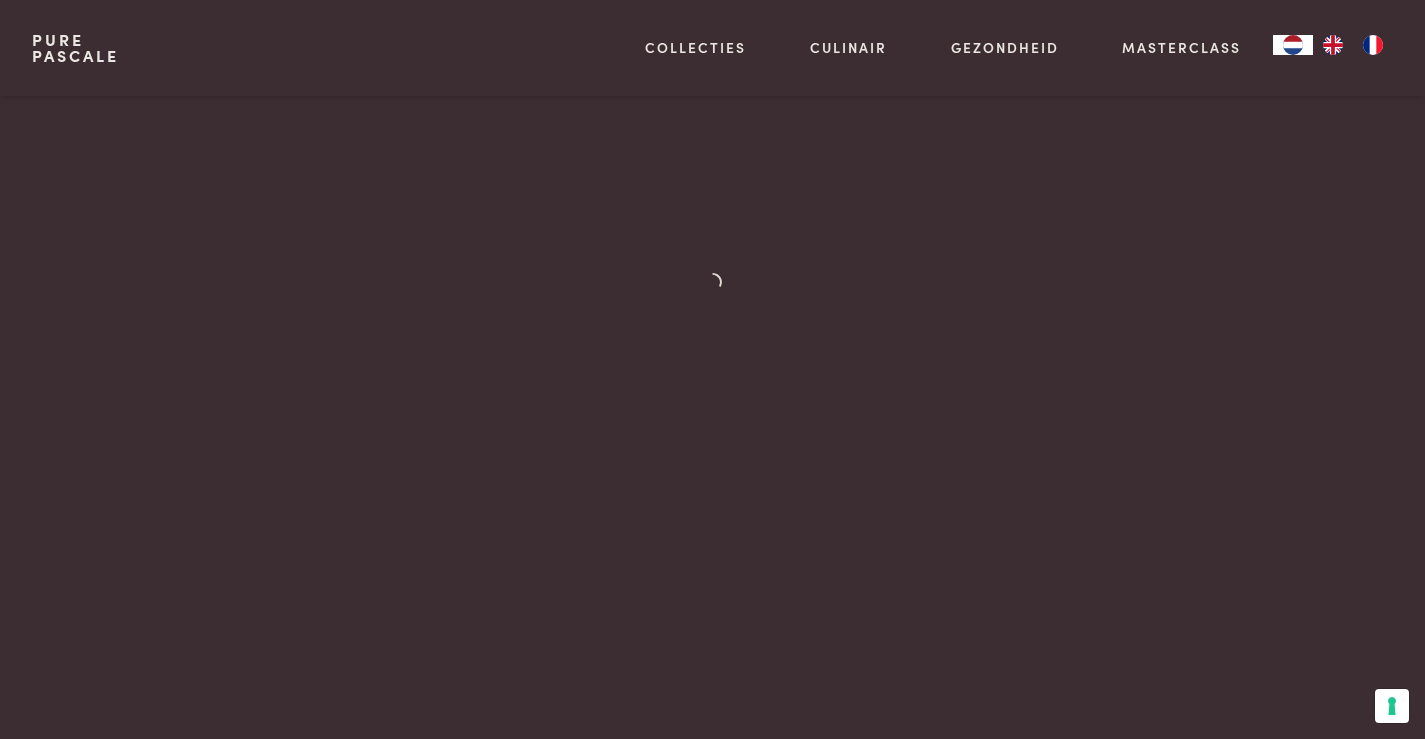 scroll, scrollTop: 959, scrollLeft: 0, axis: vertical 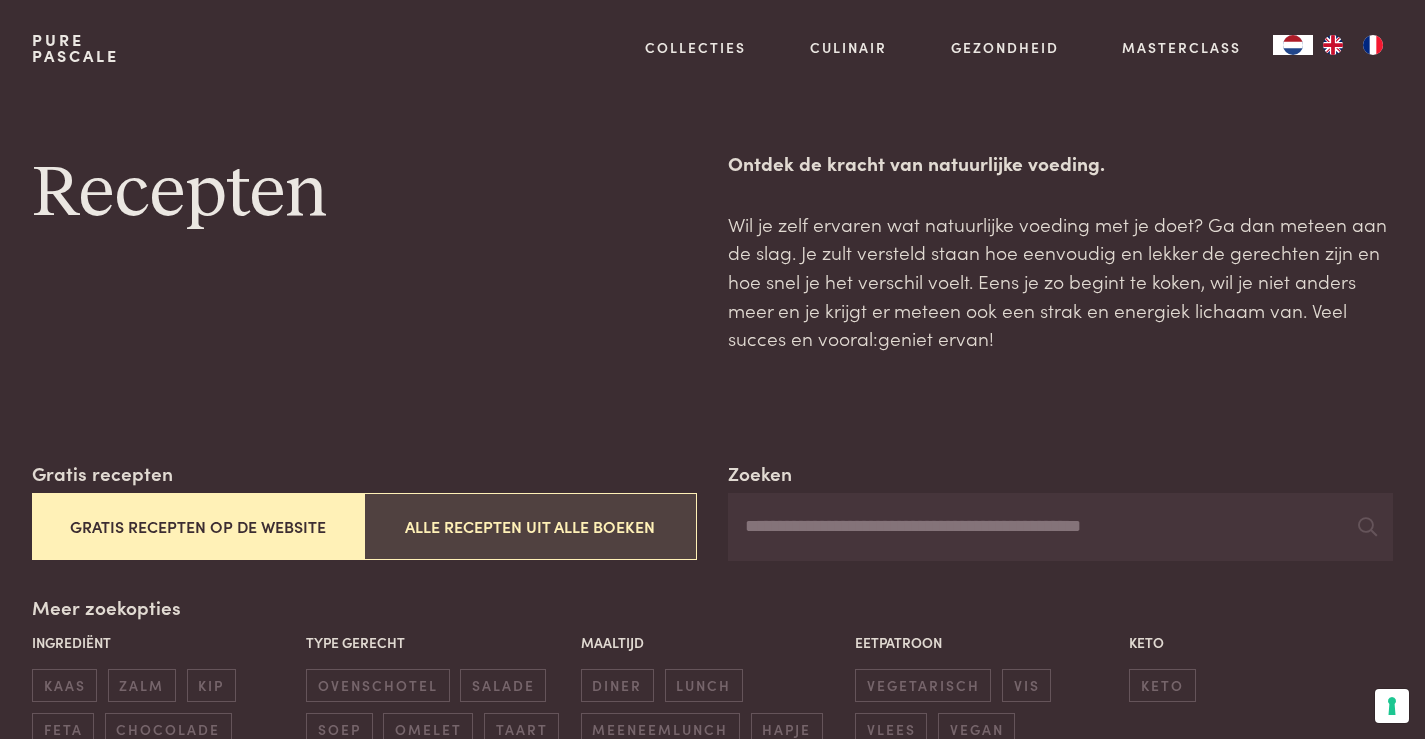 click on "Alle recepten uit alle boeken" at bounding box center (530, 526) 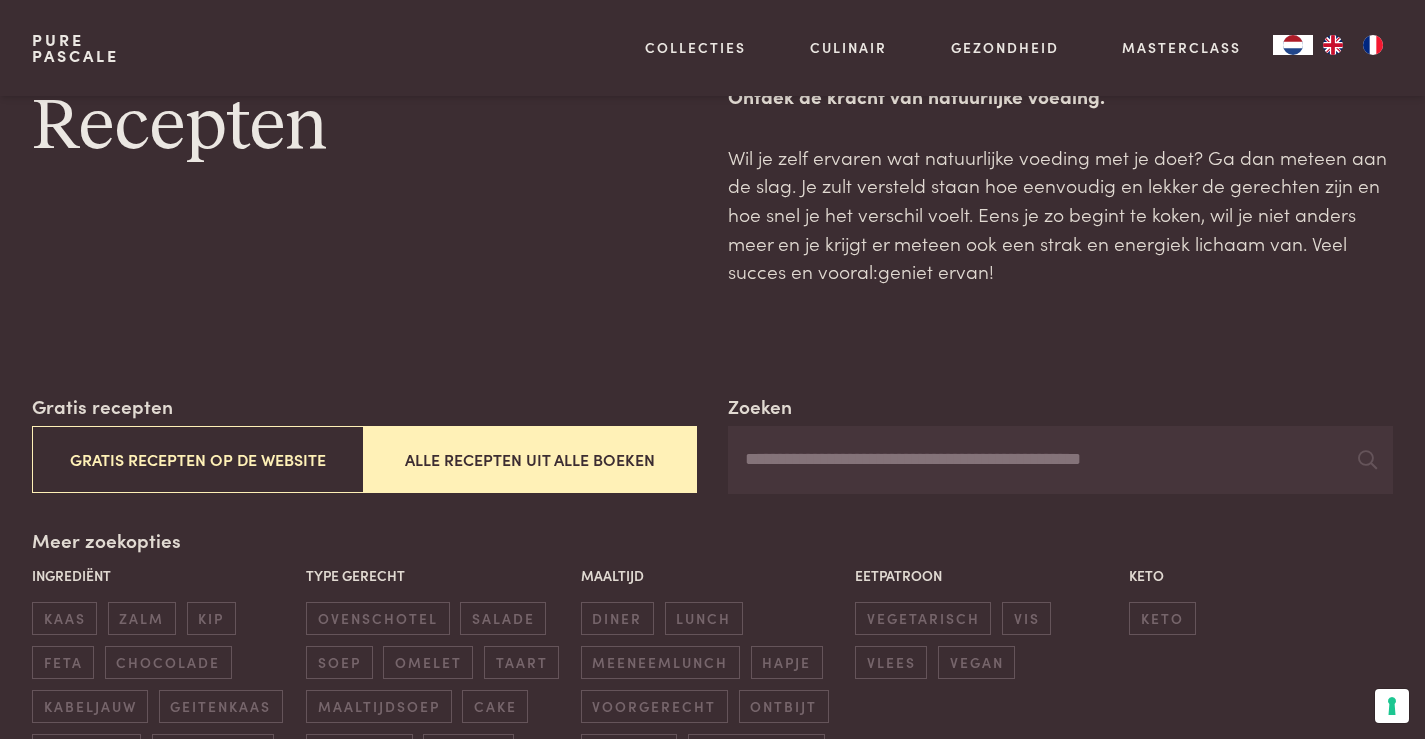 scroll, scrollTop: 59, scrollLeft: 0, axis: vertical 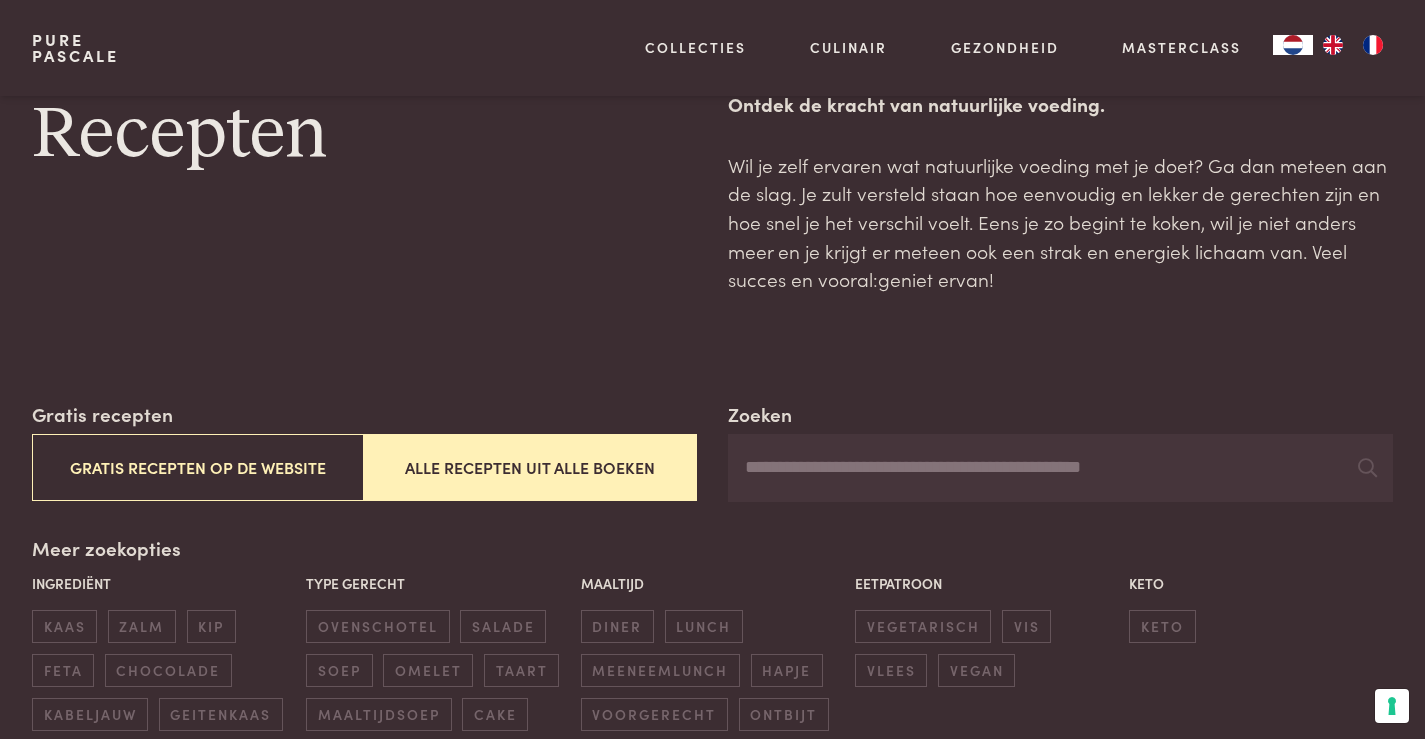 click on "Zoeken" at bounding box center [1060, 468] 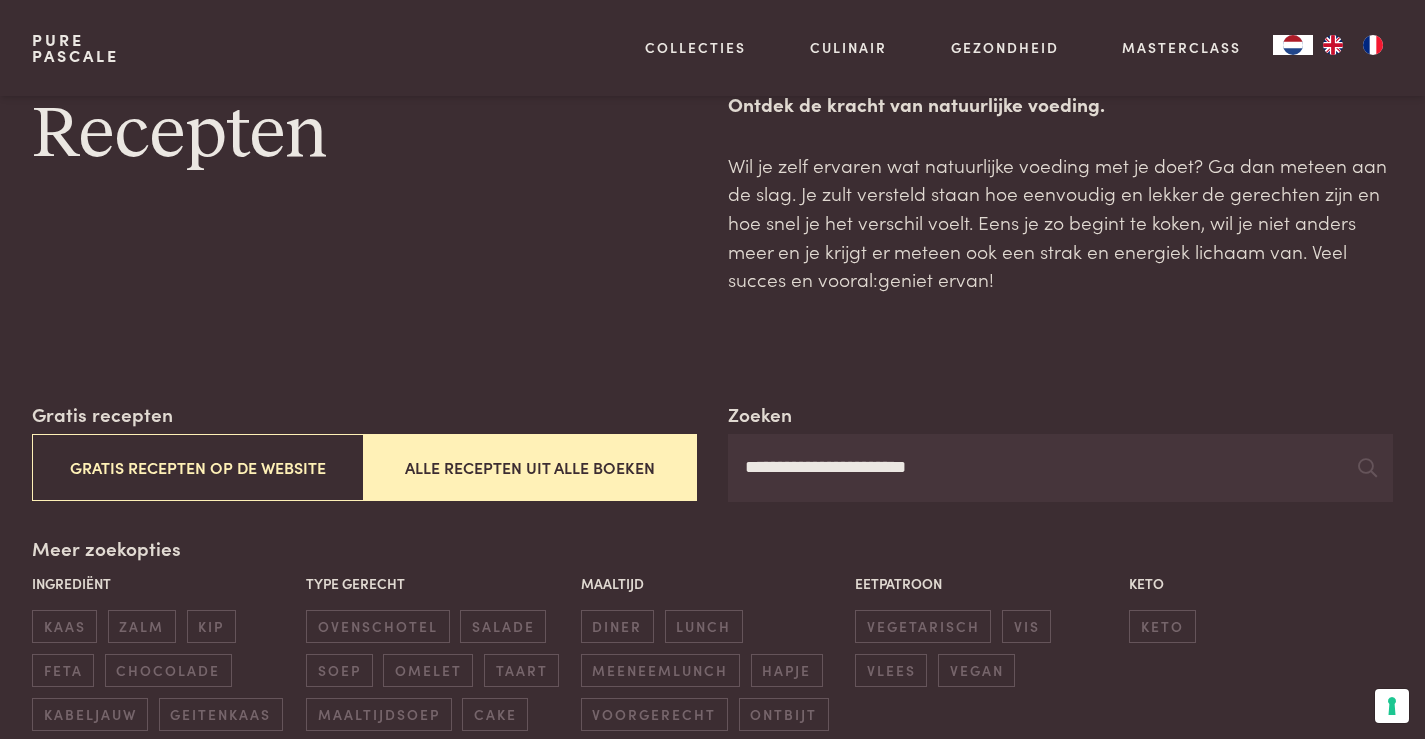 type on "**********" 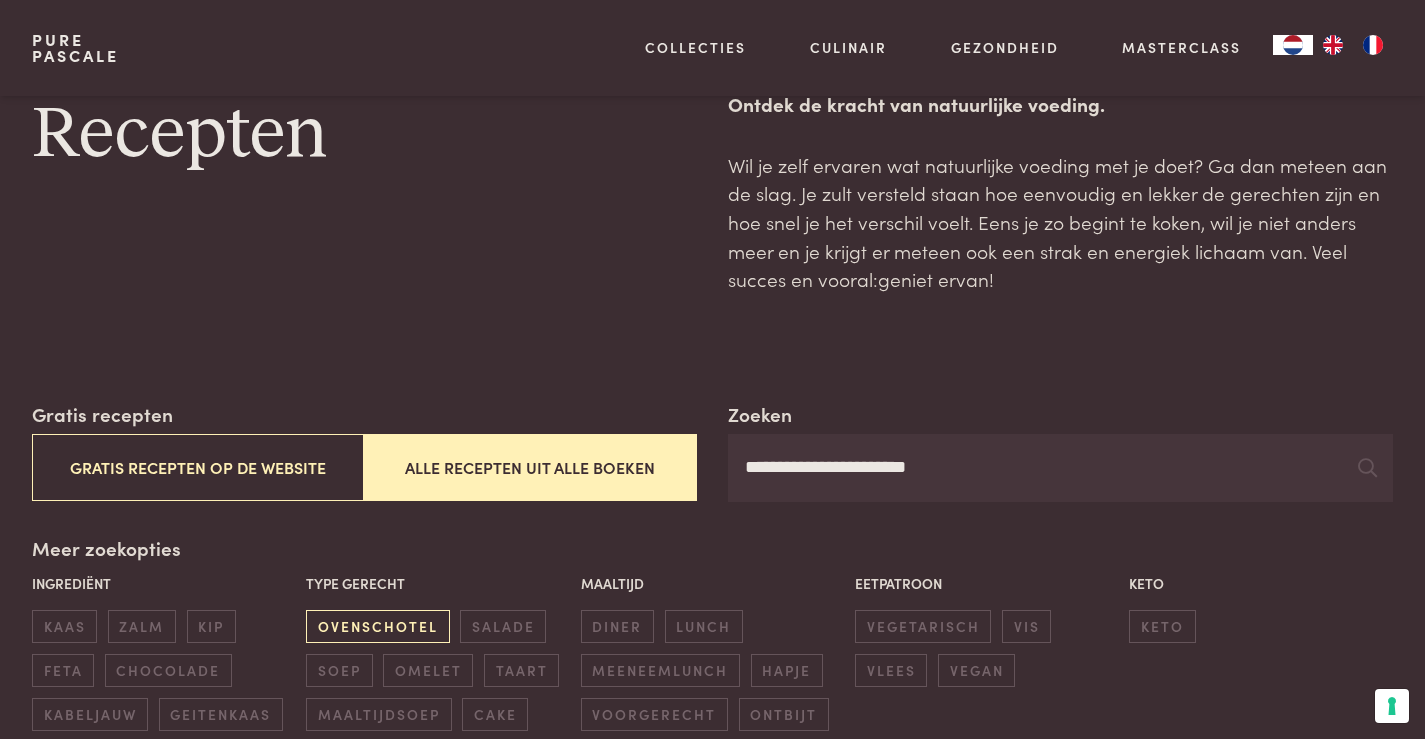 click on "ovenschotel" at bounding box center [377, 626] 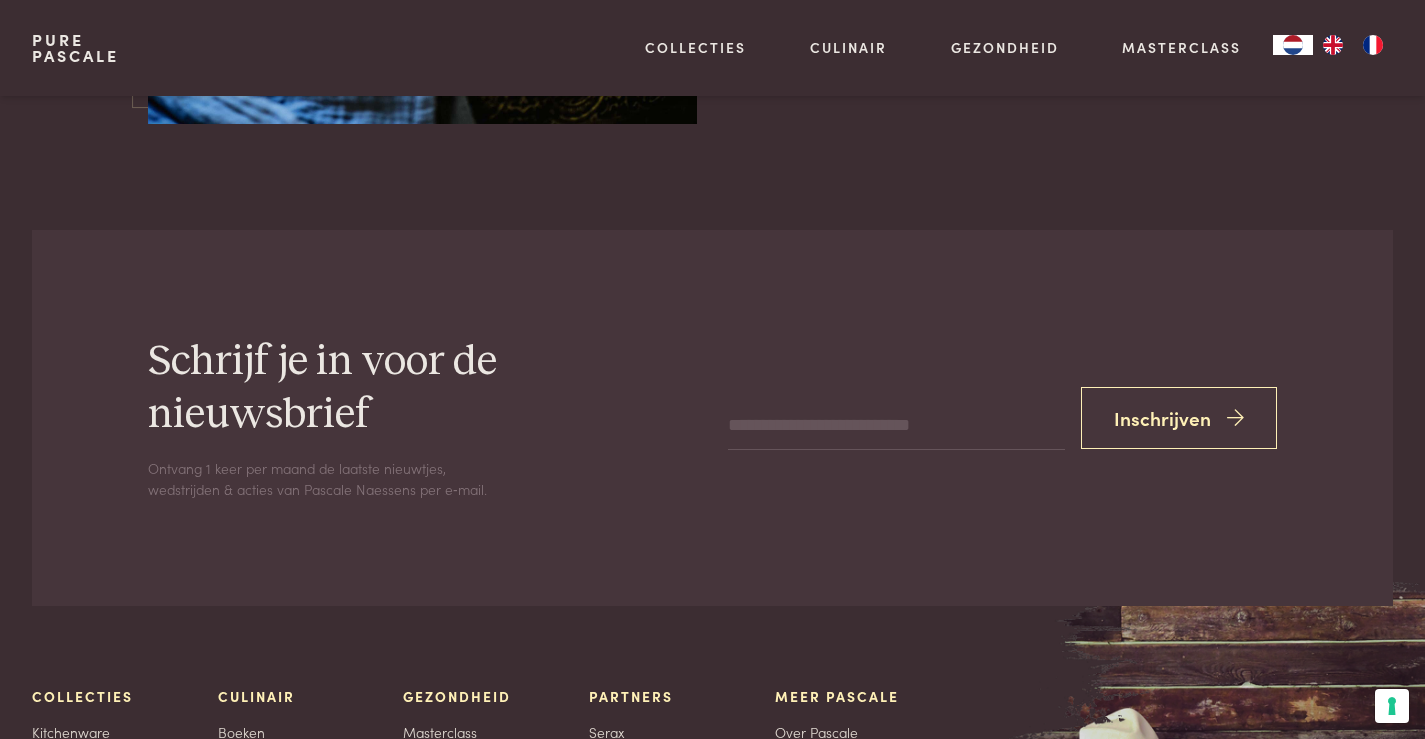 scroll, scrollTop: 6059, scrollLeft: 0, axis: vertical 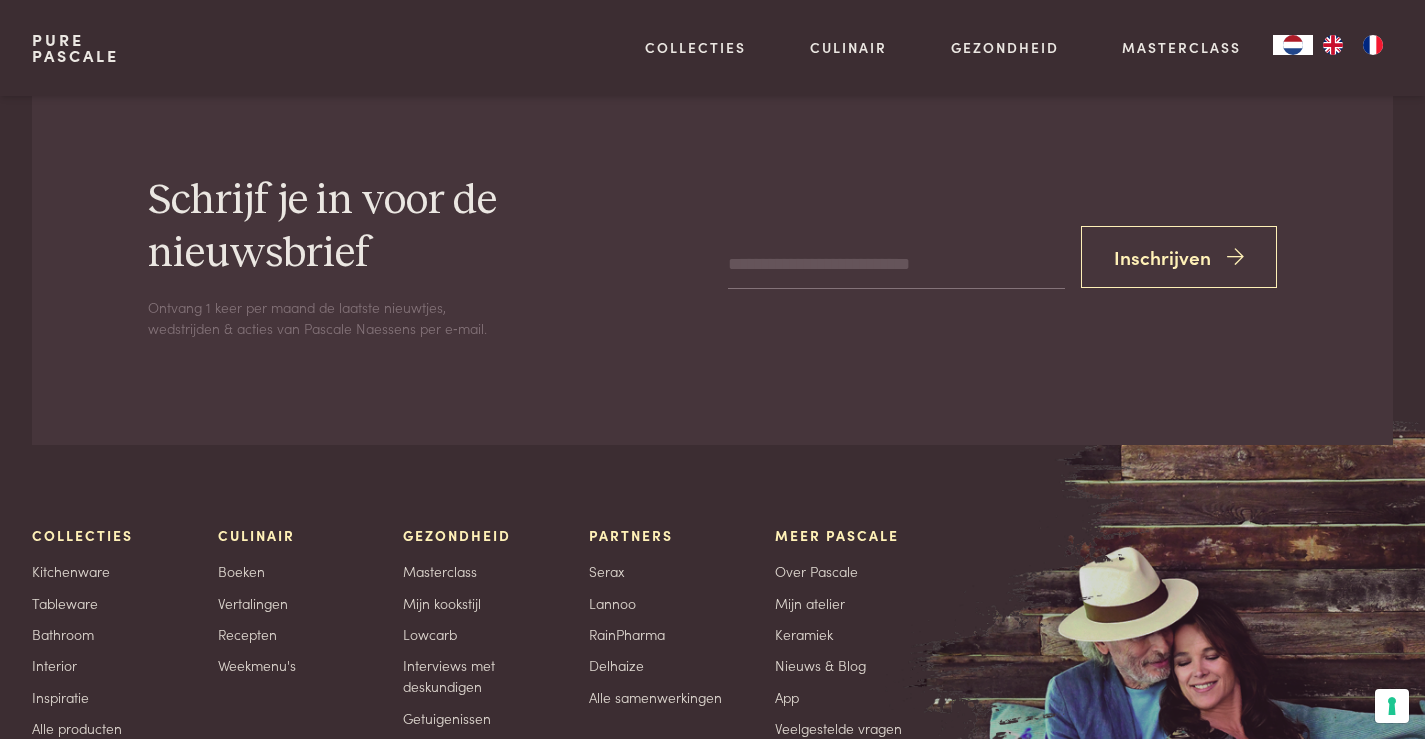 click at bounding box center [896, 265] 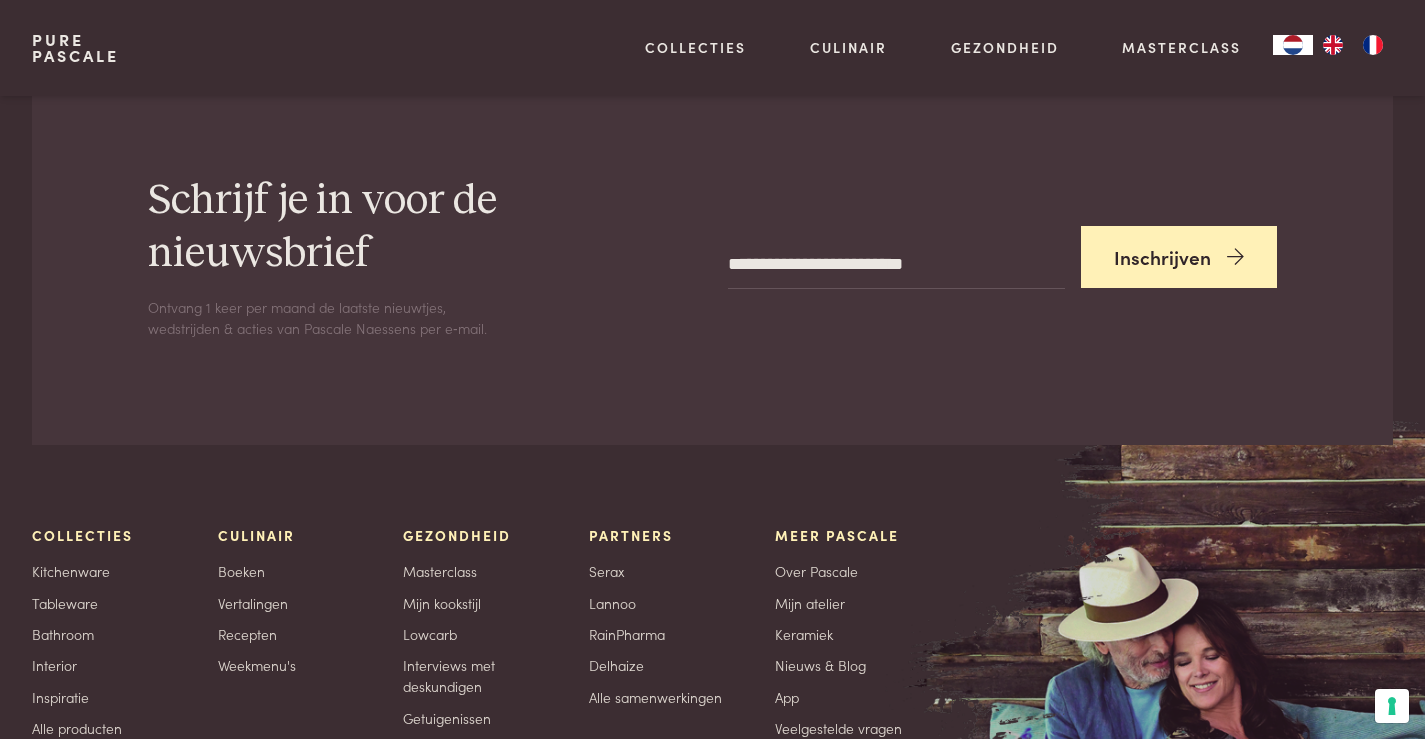 click on "Inschrijven" at bounding box center [1179, 257] 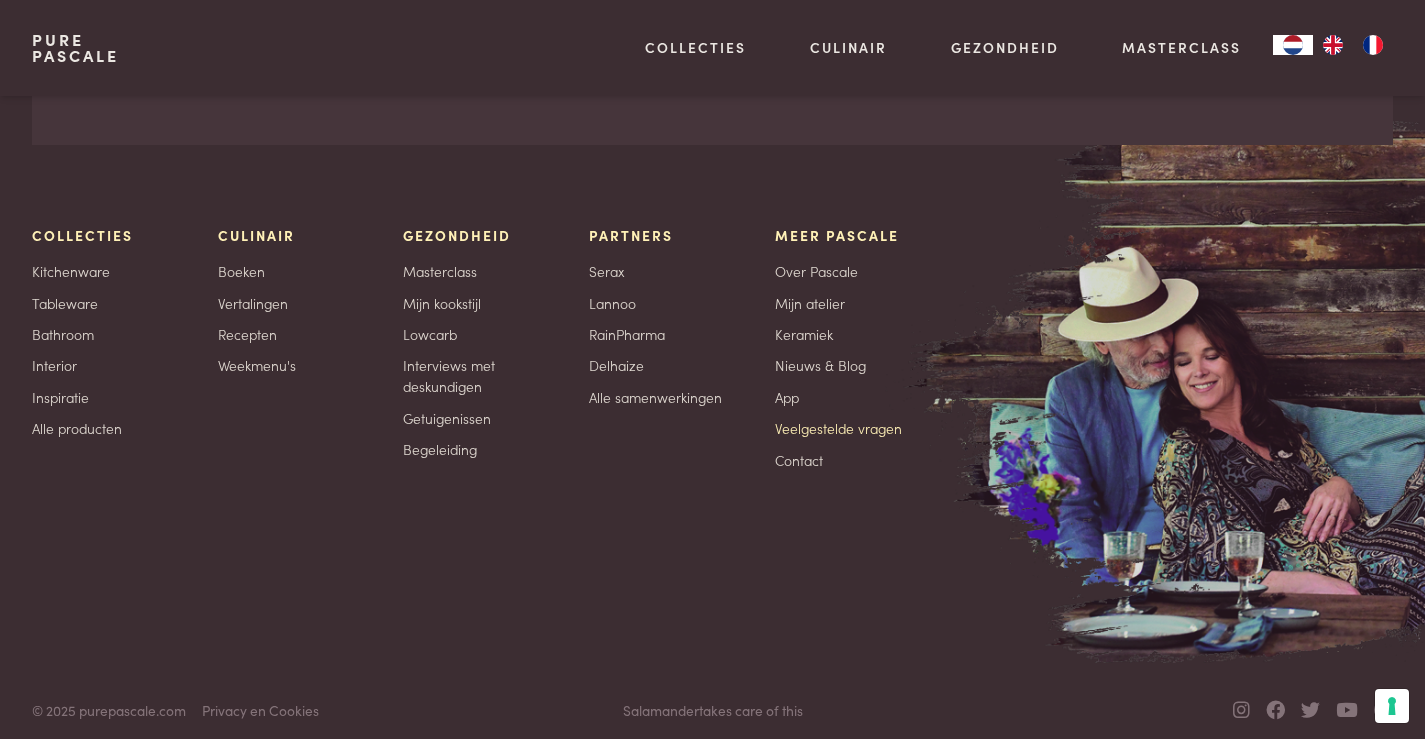 scroll, scrollTop: 6377, scrollLeft: 0, axis: vertical 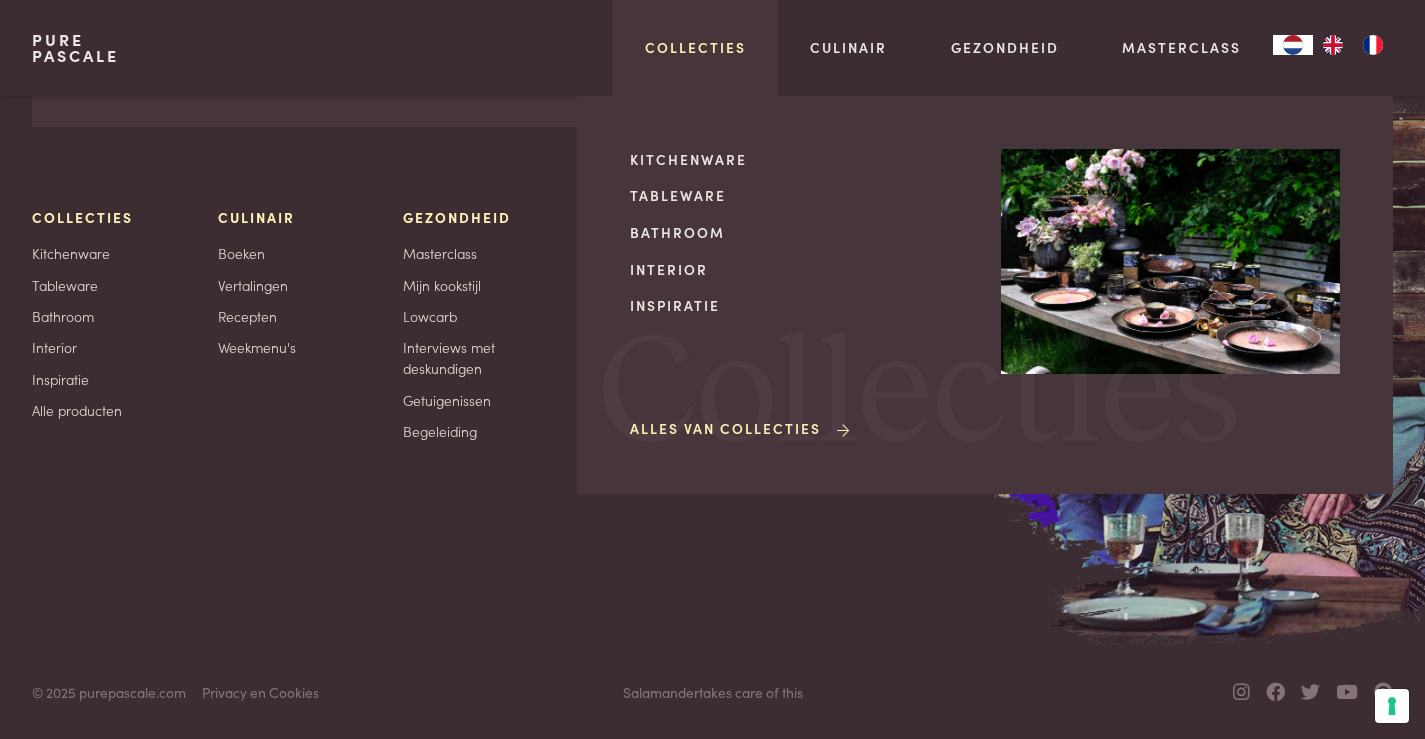 click on "Collecties" at bounding box center (695, 47) 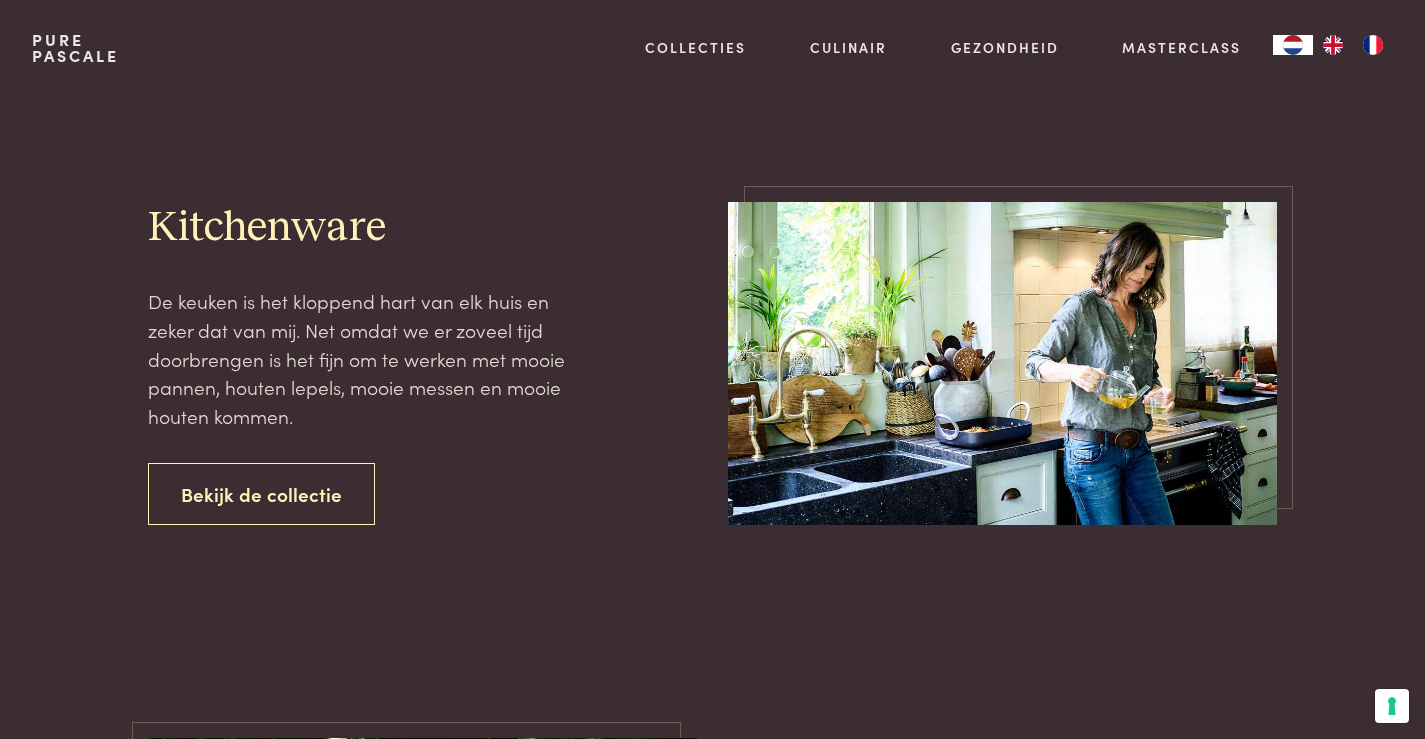 scroll, scrollTop: 0, scrollLeft: 0, axis: both 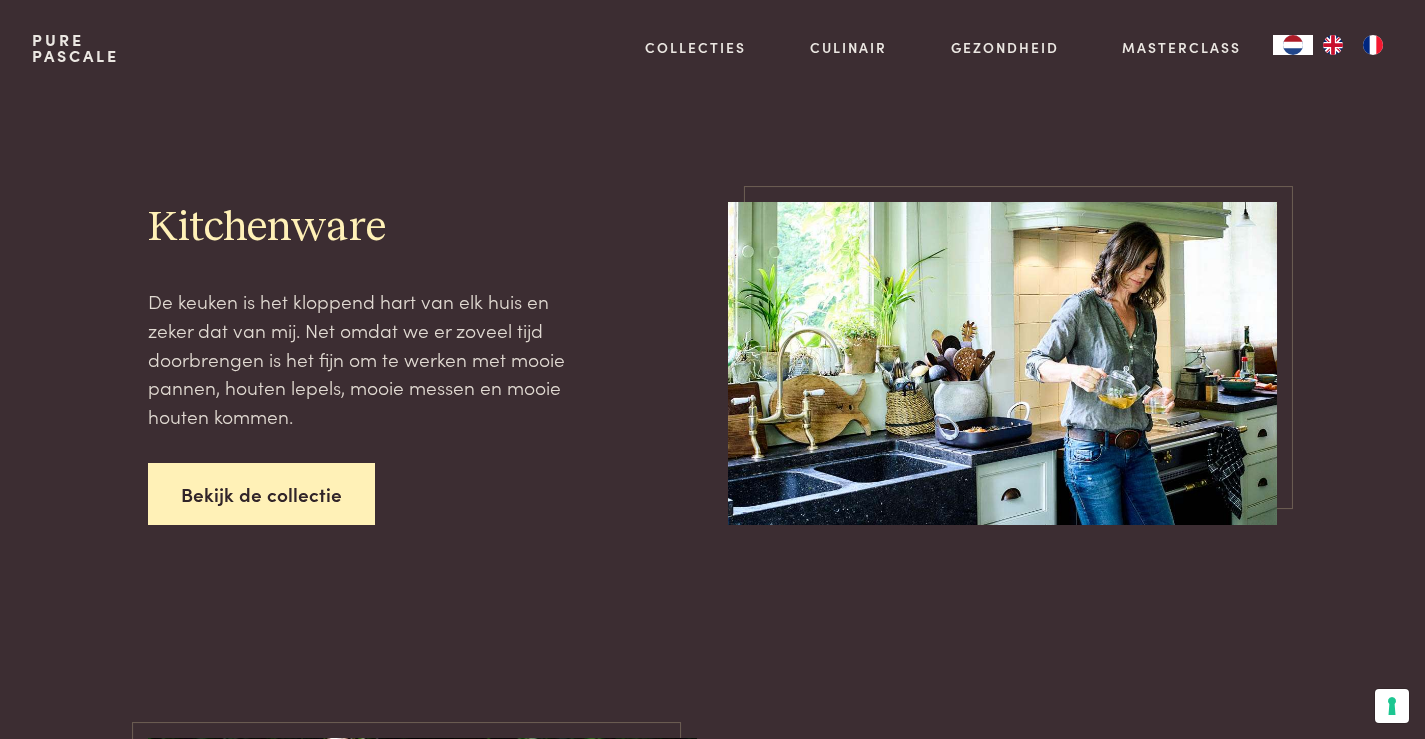 click on "Bekijk de collectie" at bounding box center (261, 494) 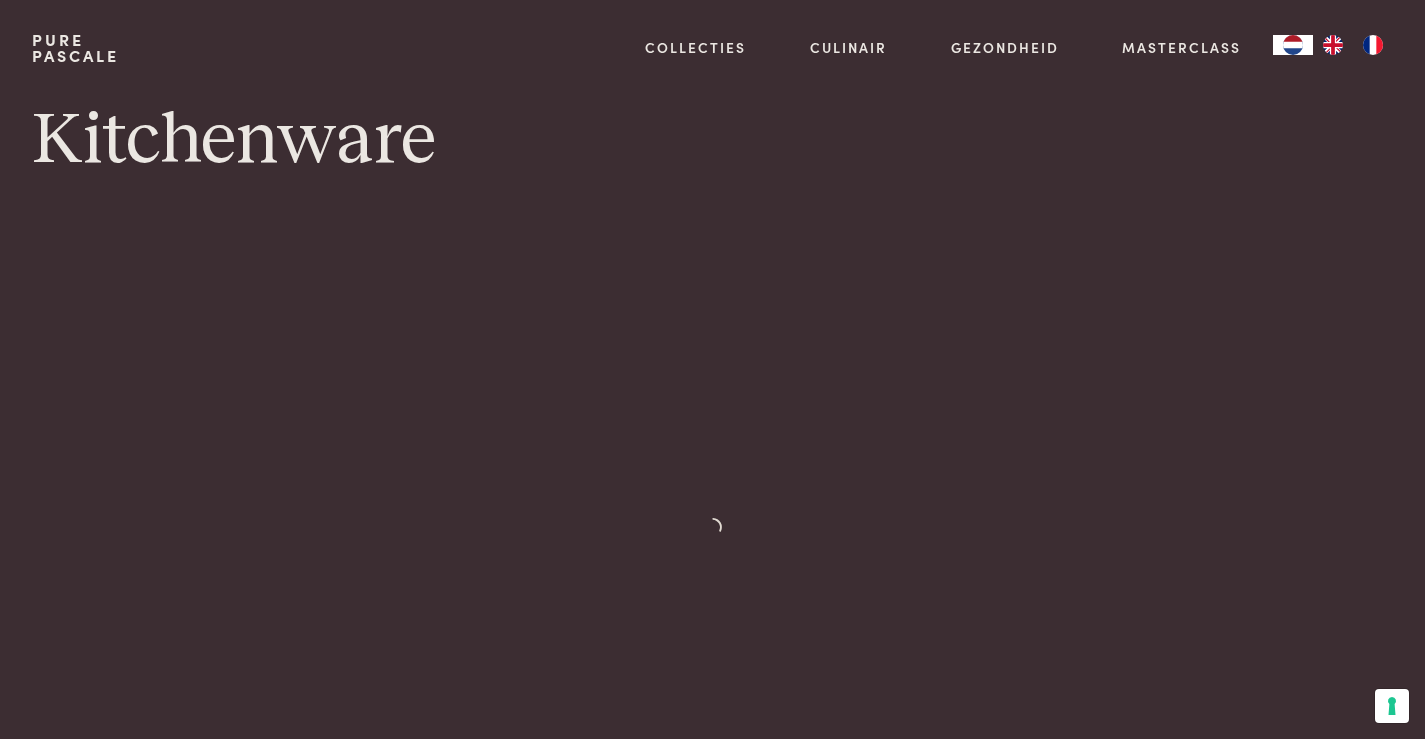 scroll, scrollTop: 0, scrollLeft: 0, axis: both 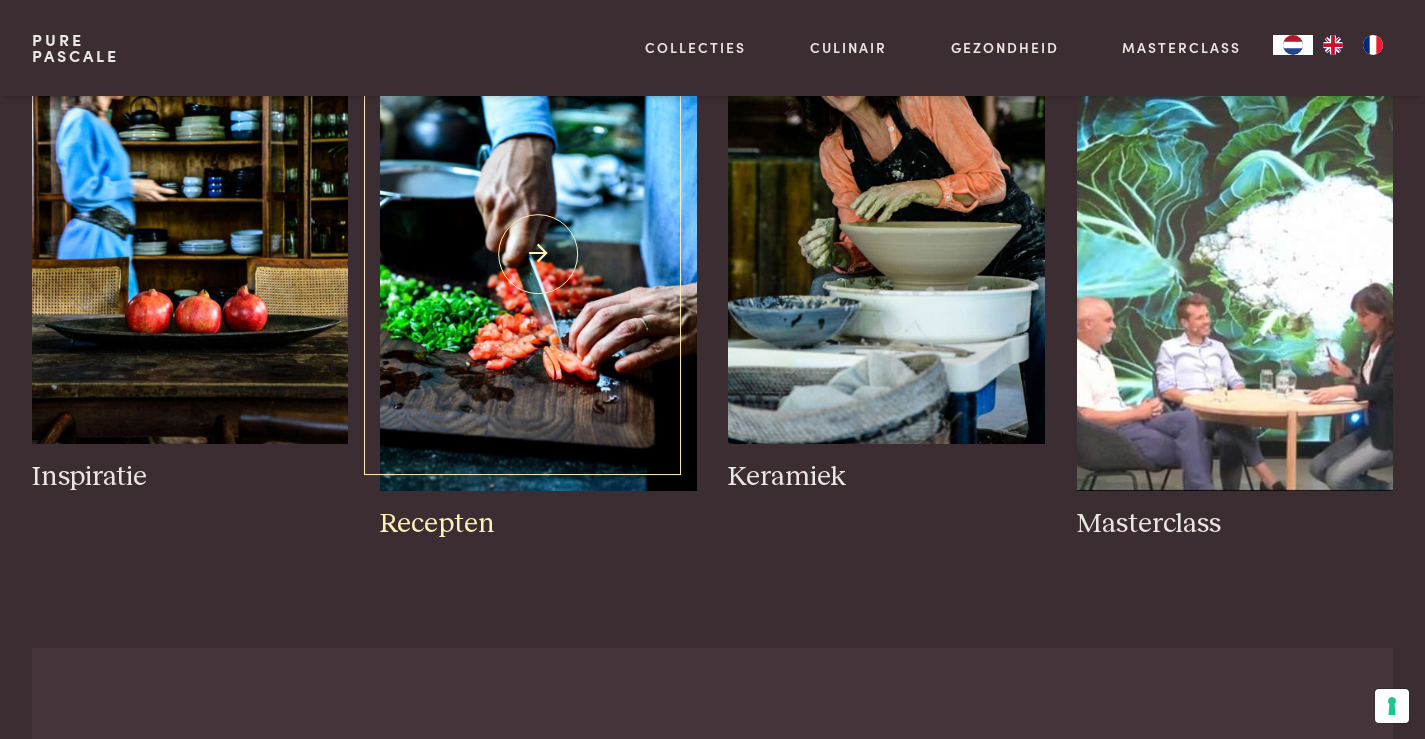 click on "Recepten" at bounding box center [538, 524] 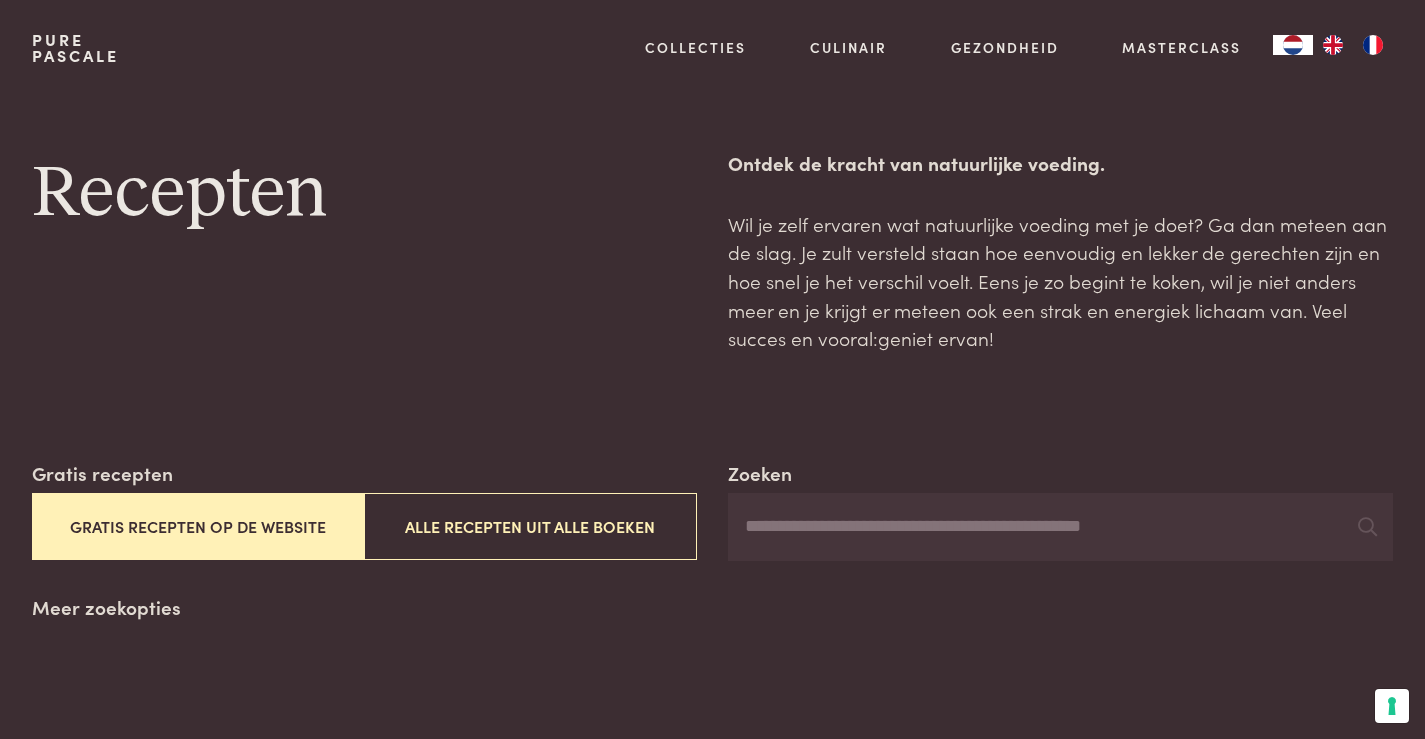 scroll, scrollTop: 0, scrollLeft: 0, axis: both 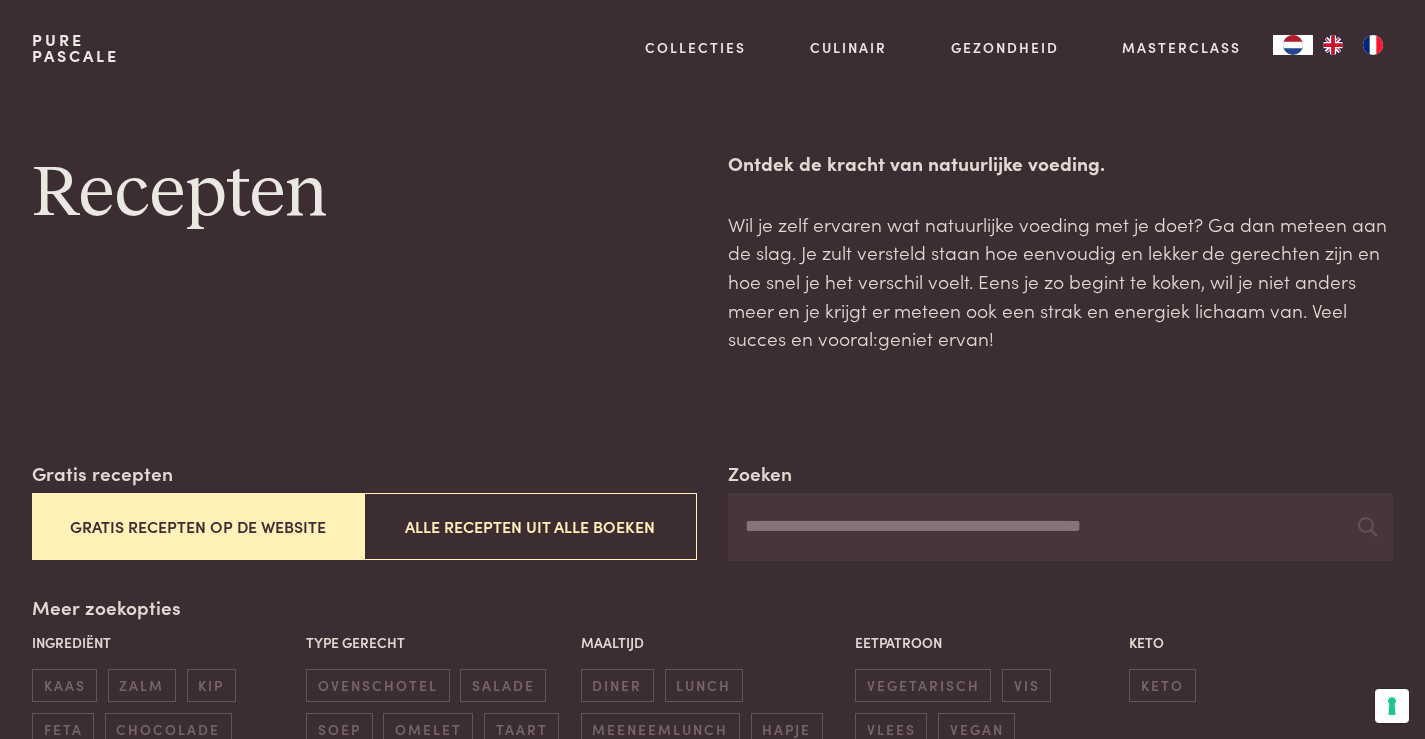 click on "Zoeken" at bounding box center [1060, 527] 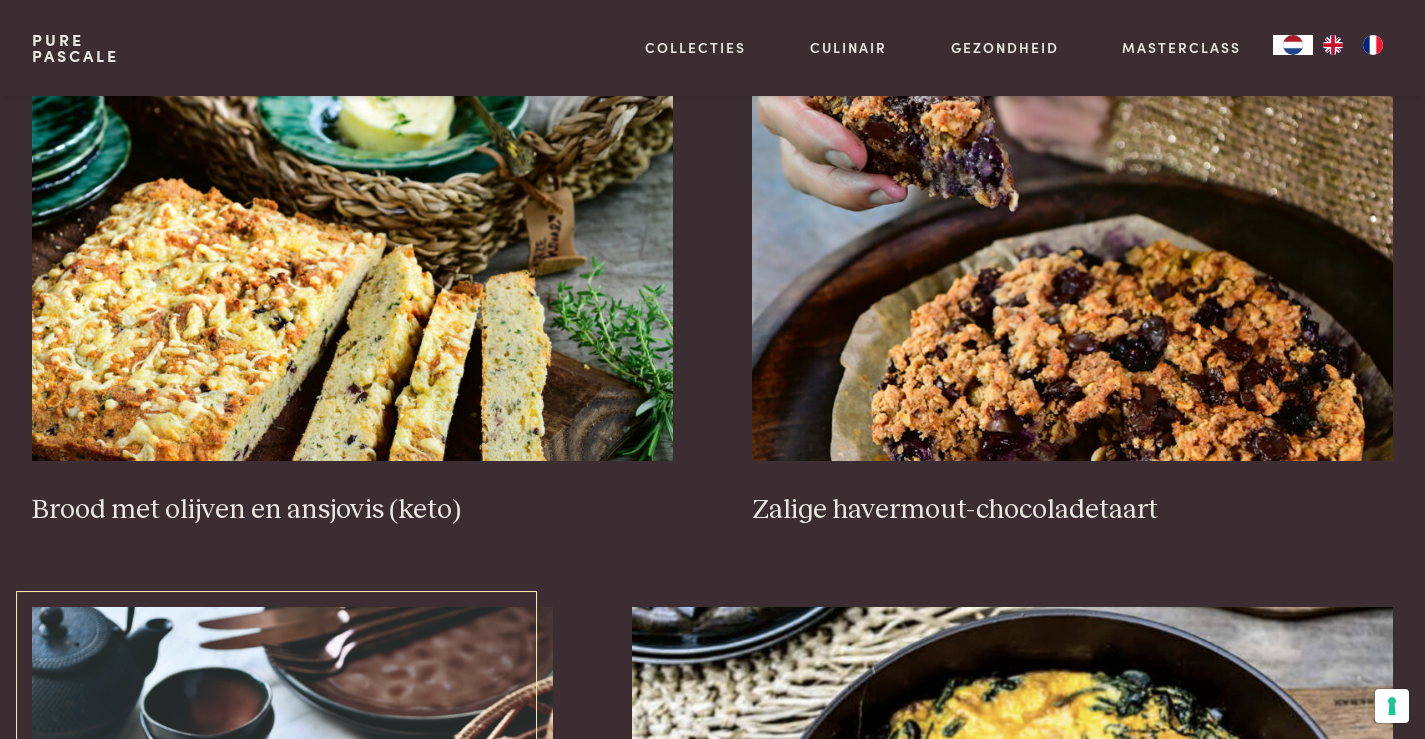 scroll, scrollTop: 900, scrollLeft: 0, axis: vertical 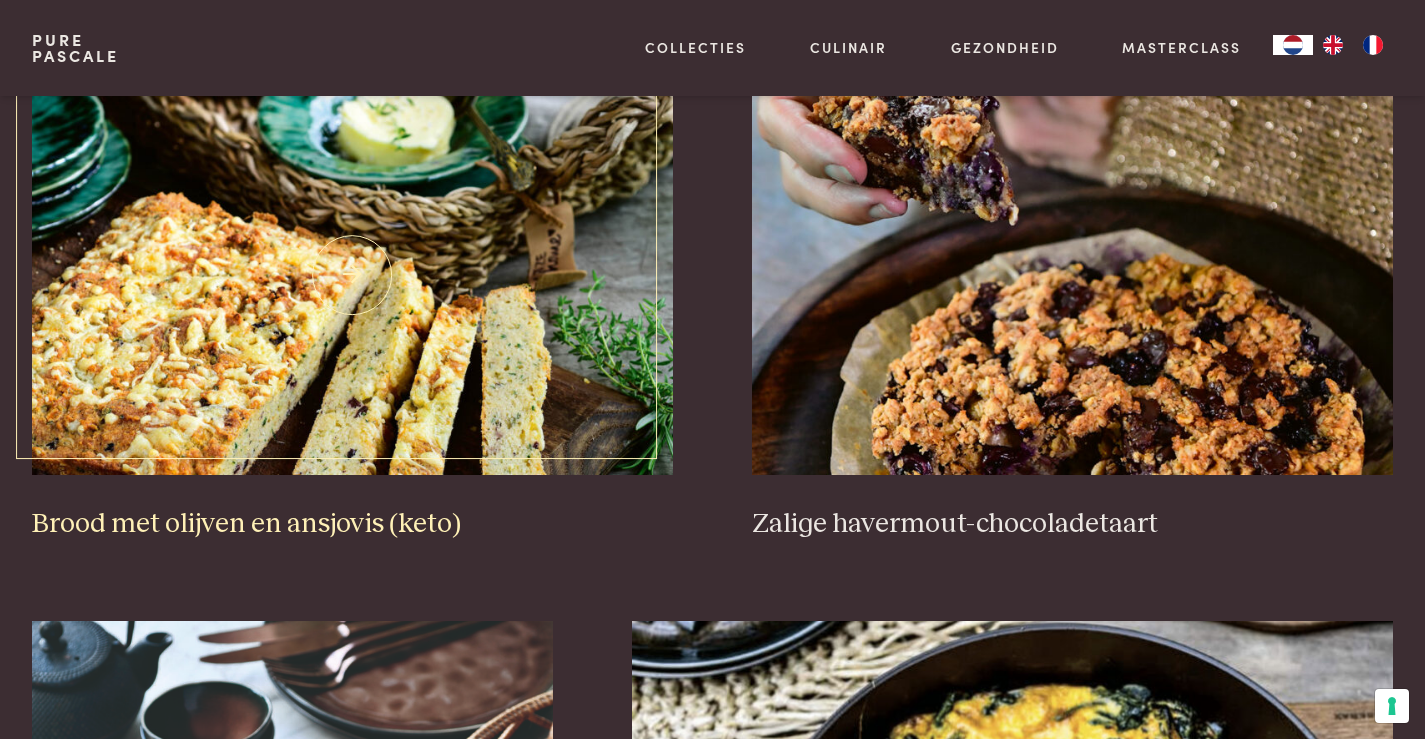 click at bounding box center [352, 275] 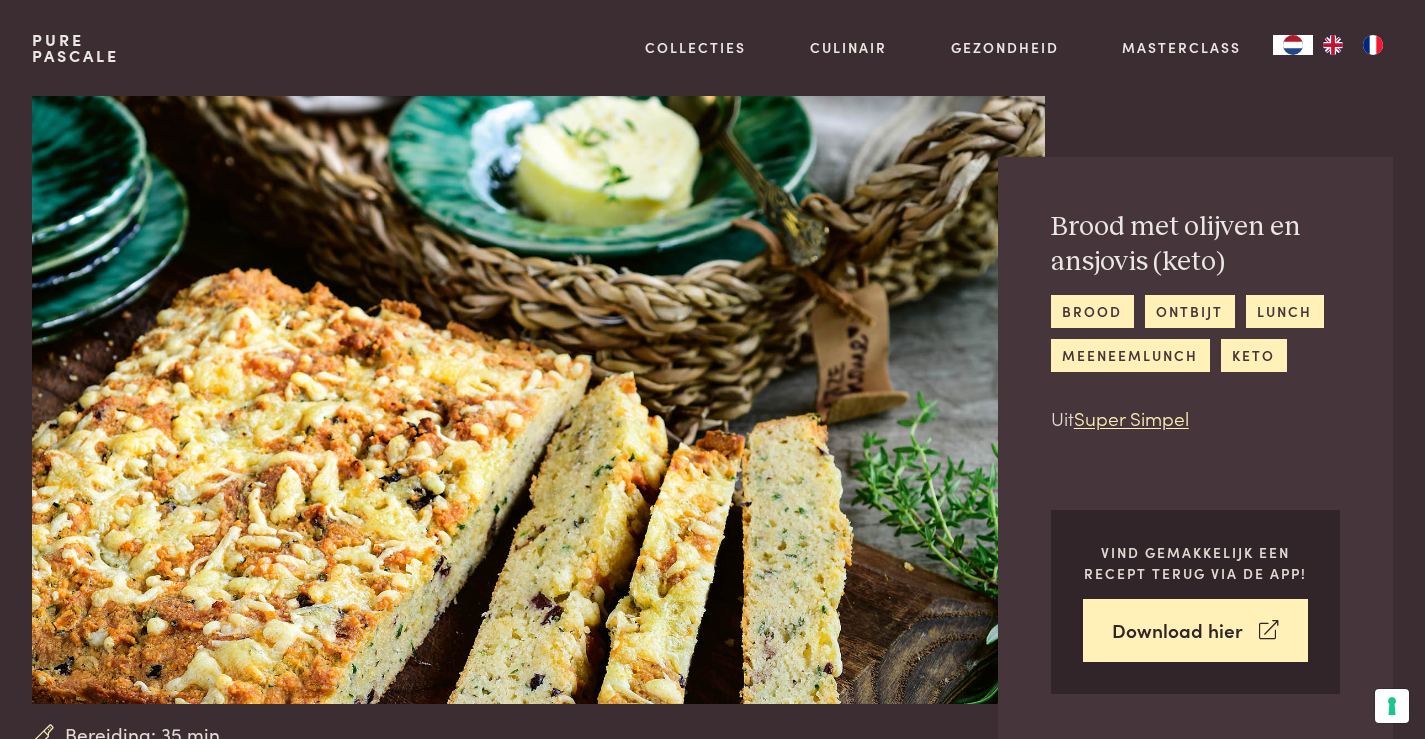 scroll, scrollTop: 0, scrollLeft: 0, axis: both 